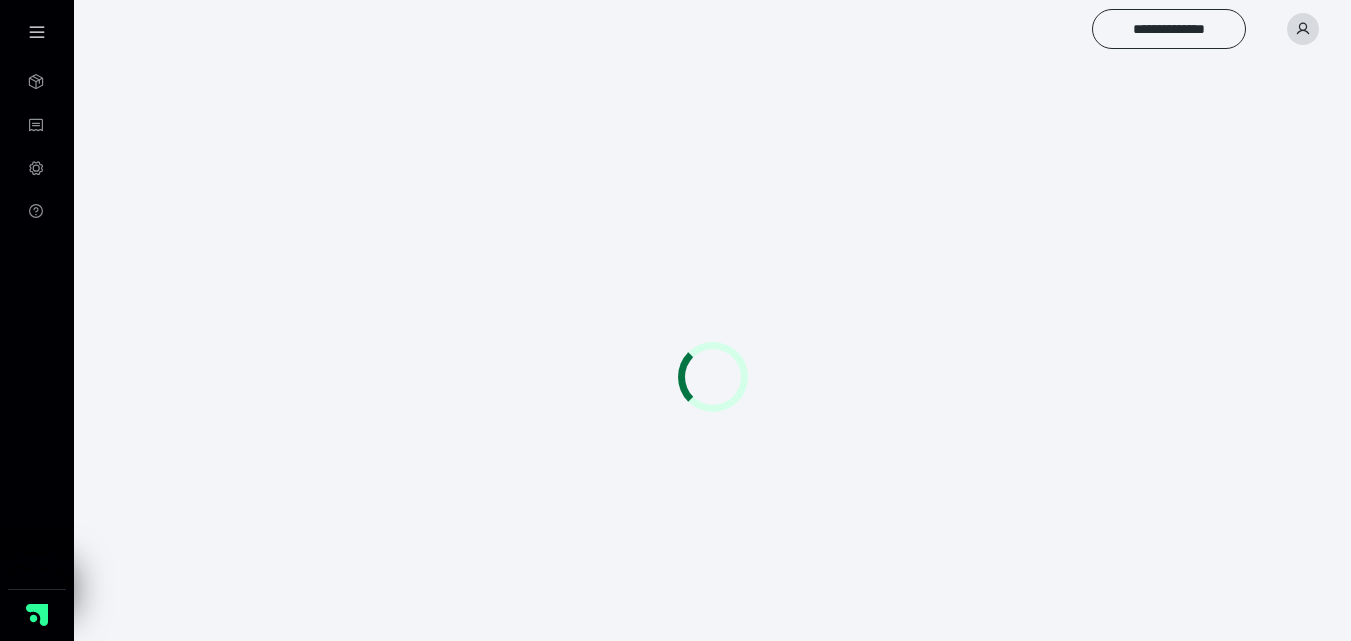scroll, scrollTop: 0, scrollLeft: 0, axis: both 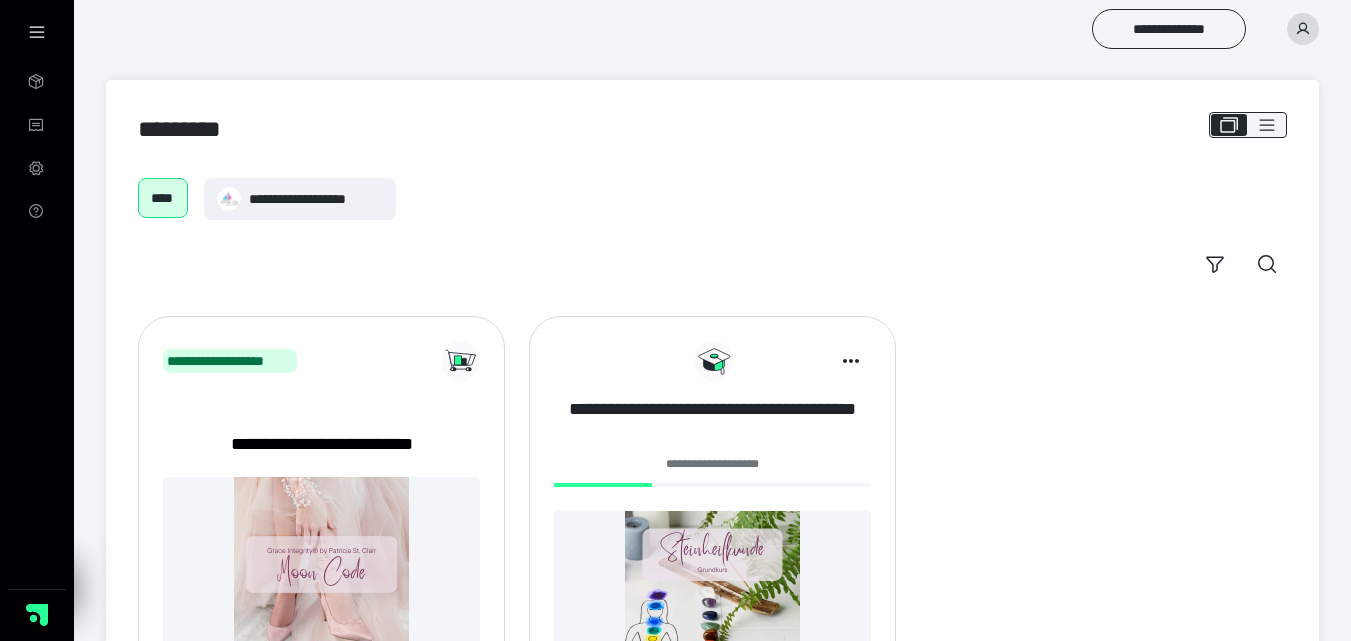 click on "**********" at bounding box center (712, 422) 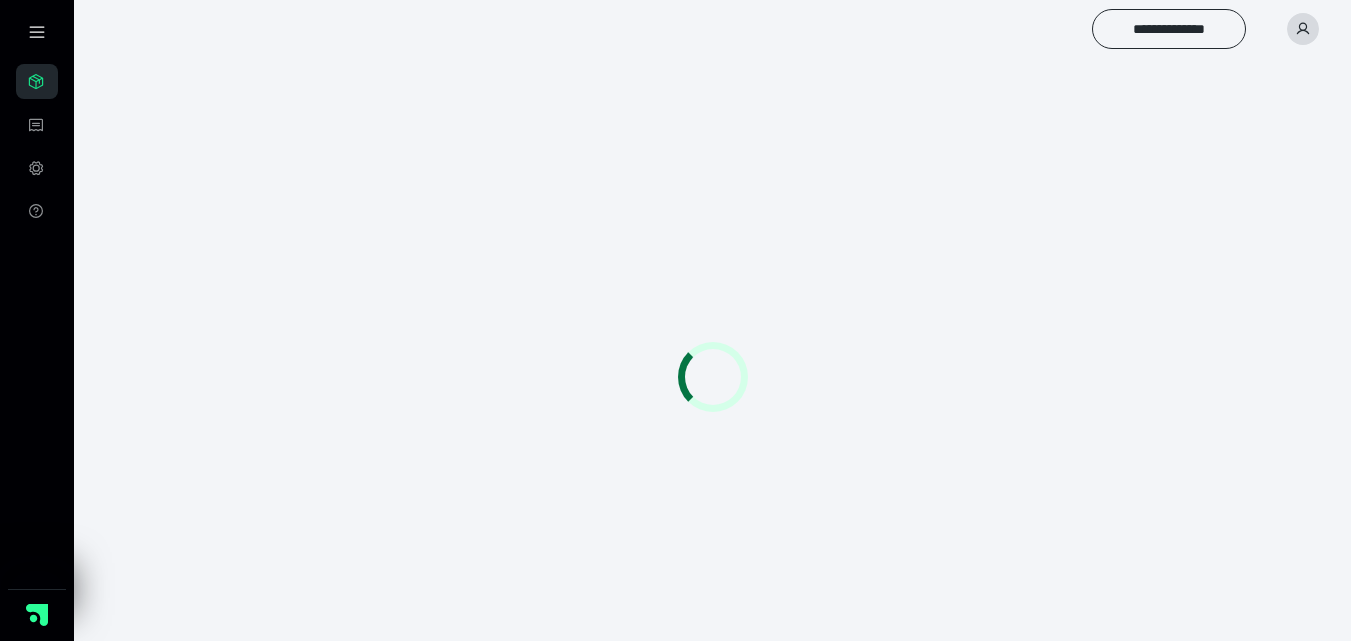 scroll, scrollTop: 0, scrollLeft: 0, axis: both 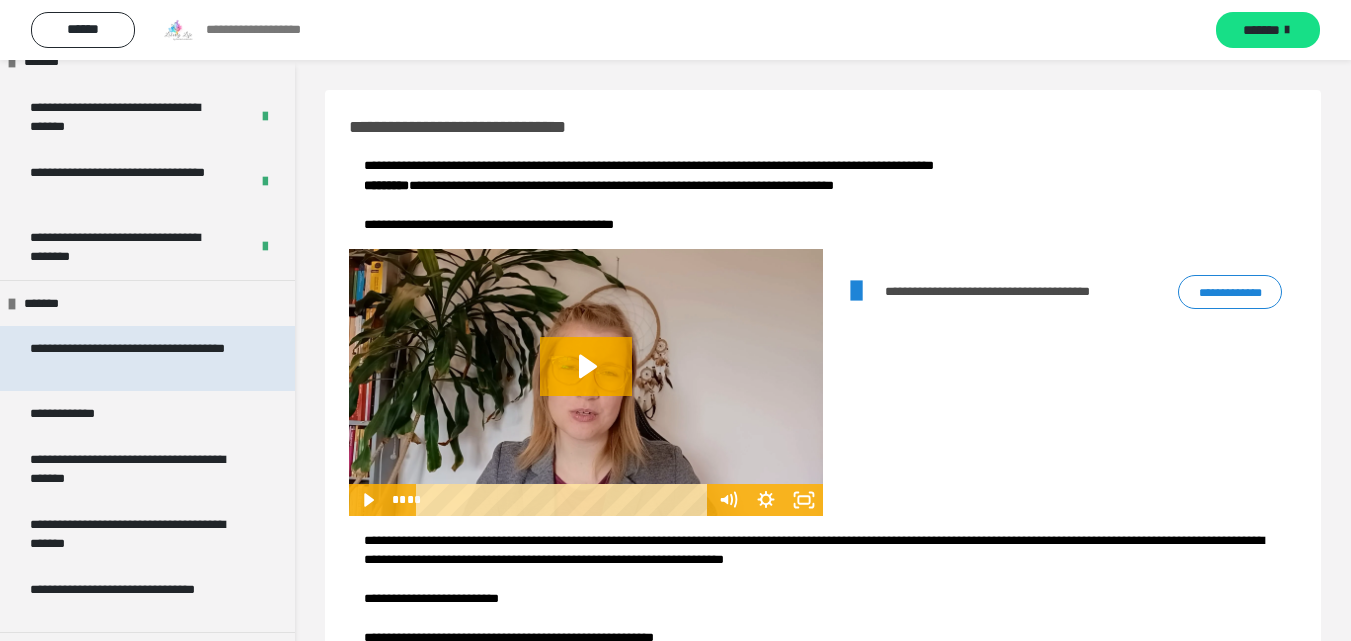 click on "**********" at bounding box center (132, 358) 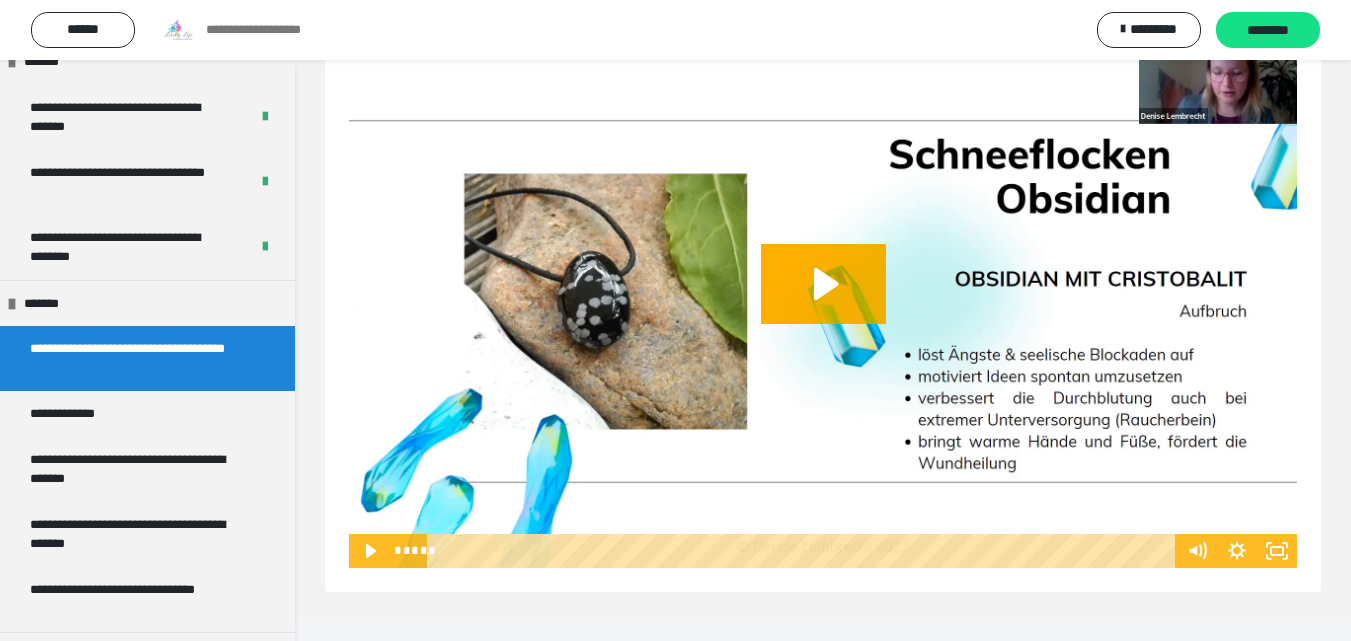 scroll, scrollTop: 410, scrollLeft: 0, axis: vertical 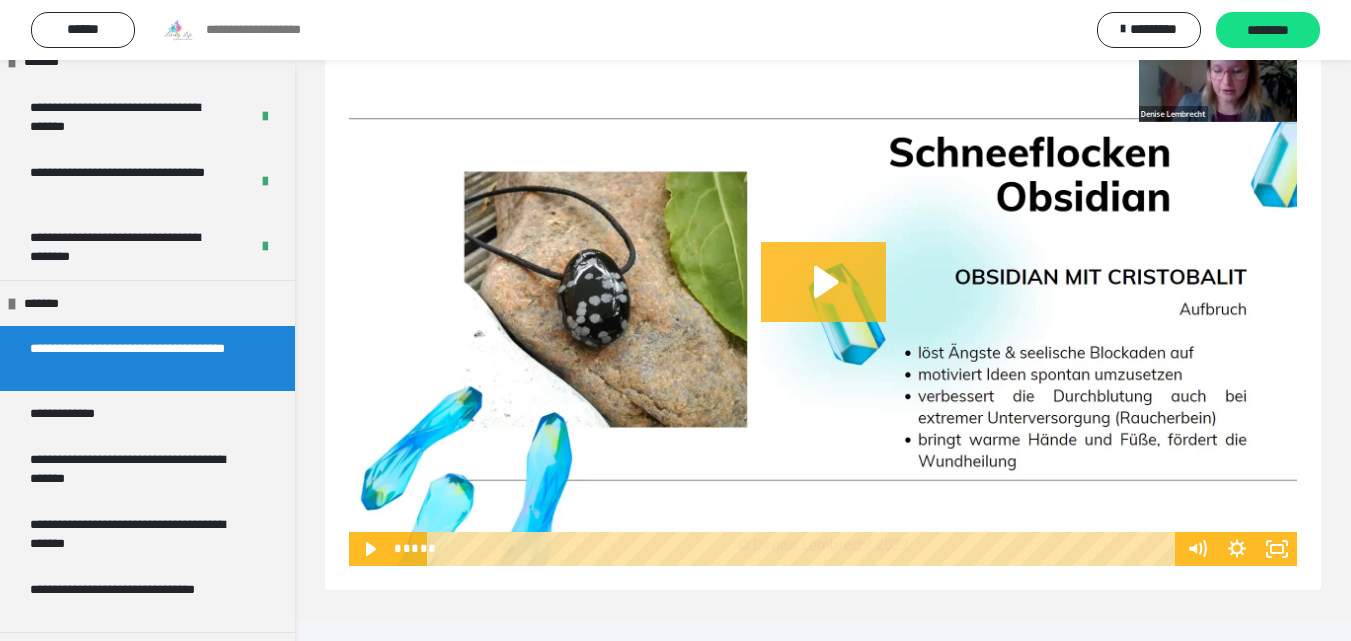 click 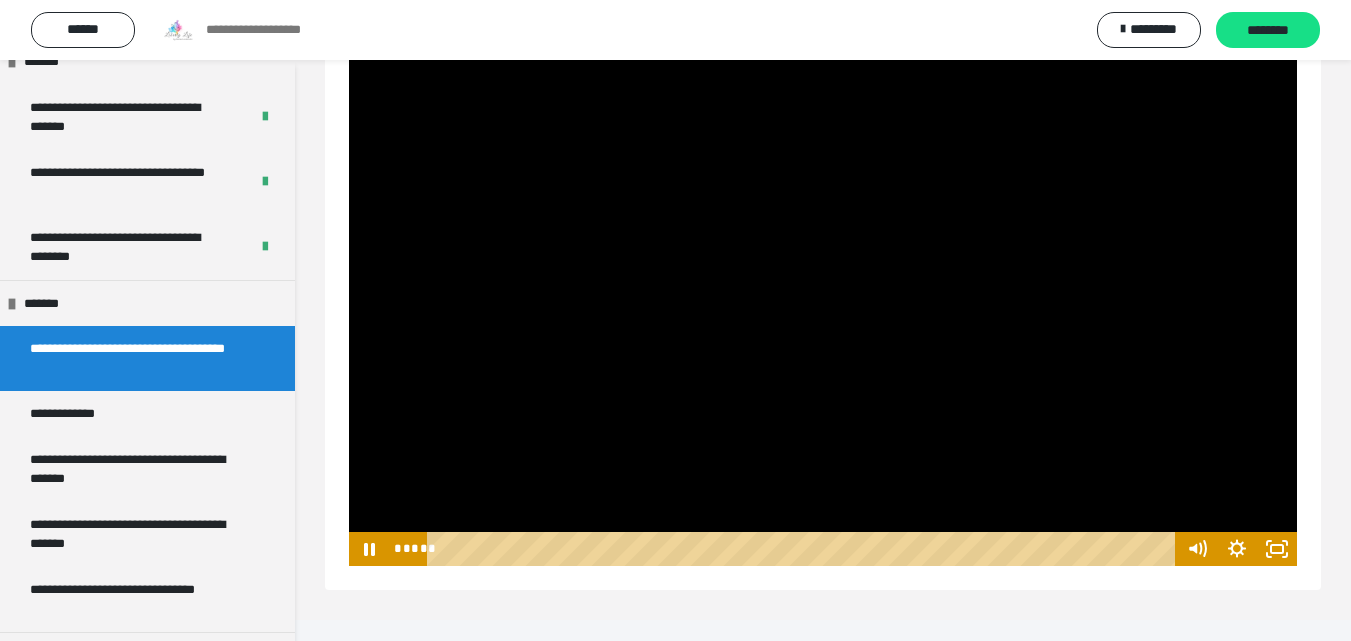 click at bounding box center [823, 299] 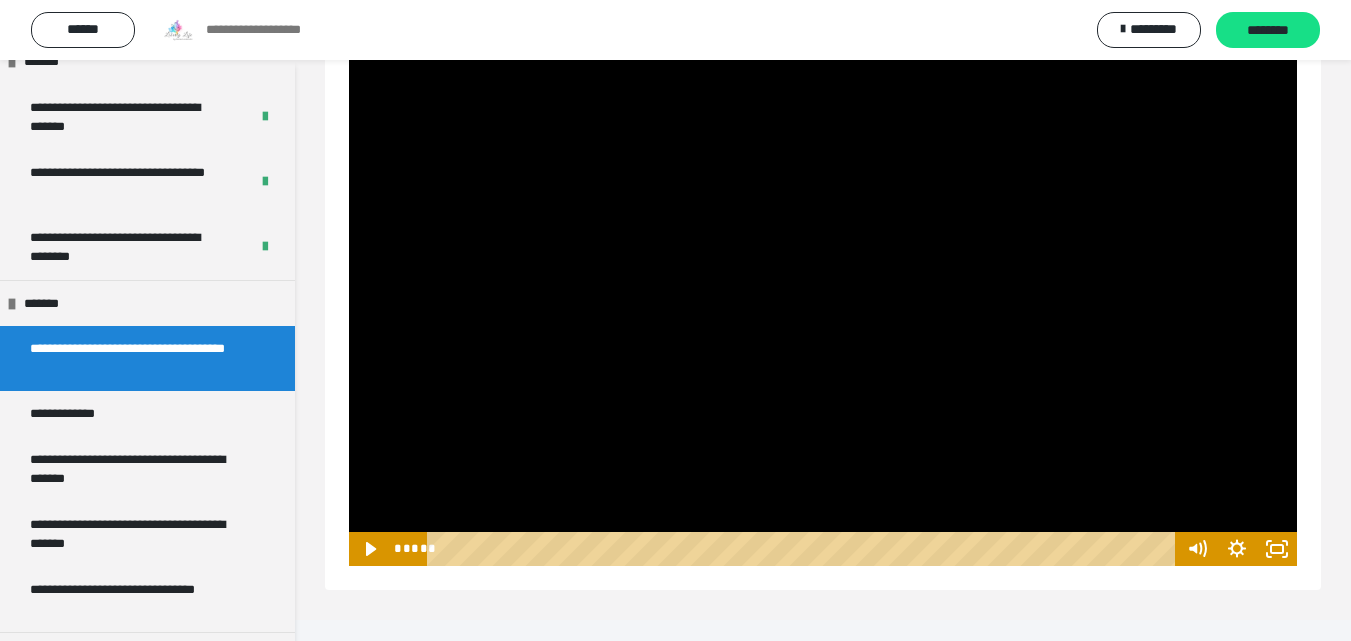 click at bounding box center (823, 299) 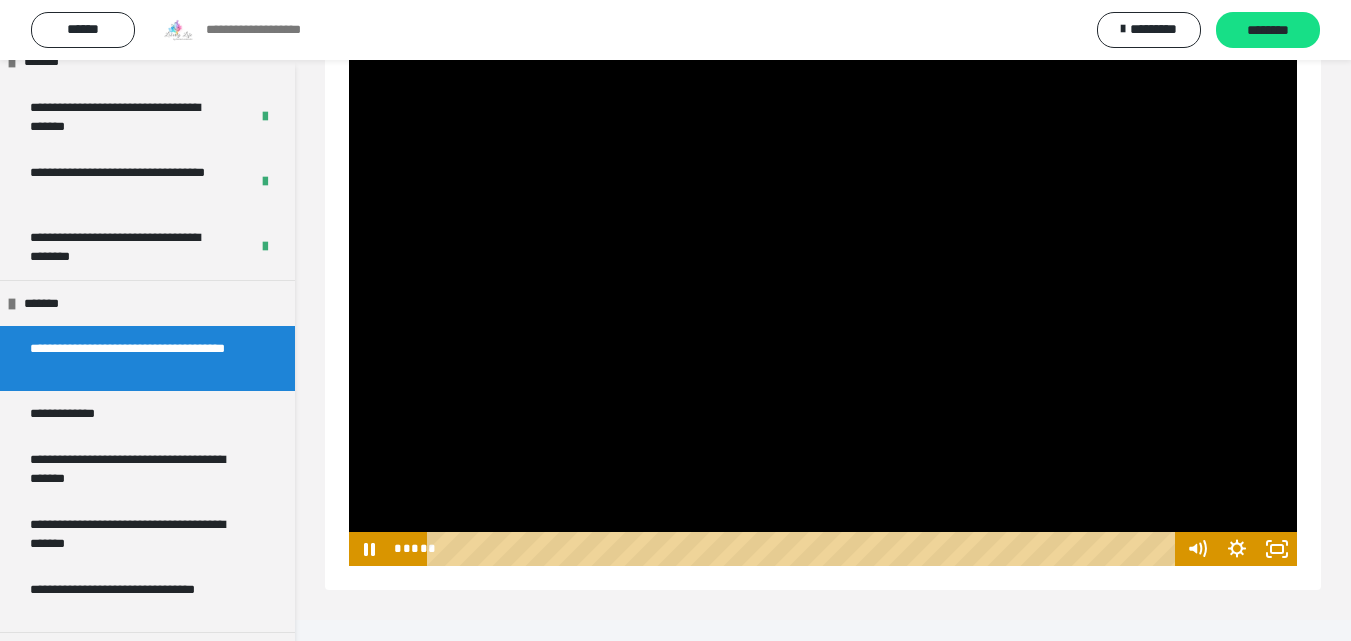 click at bounding box center [823, 299] 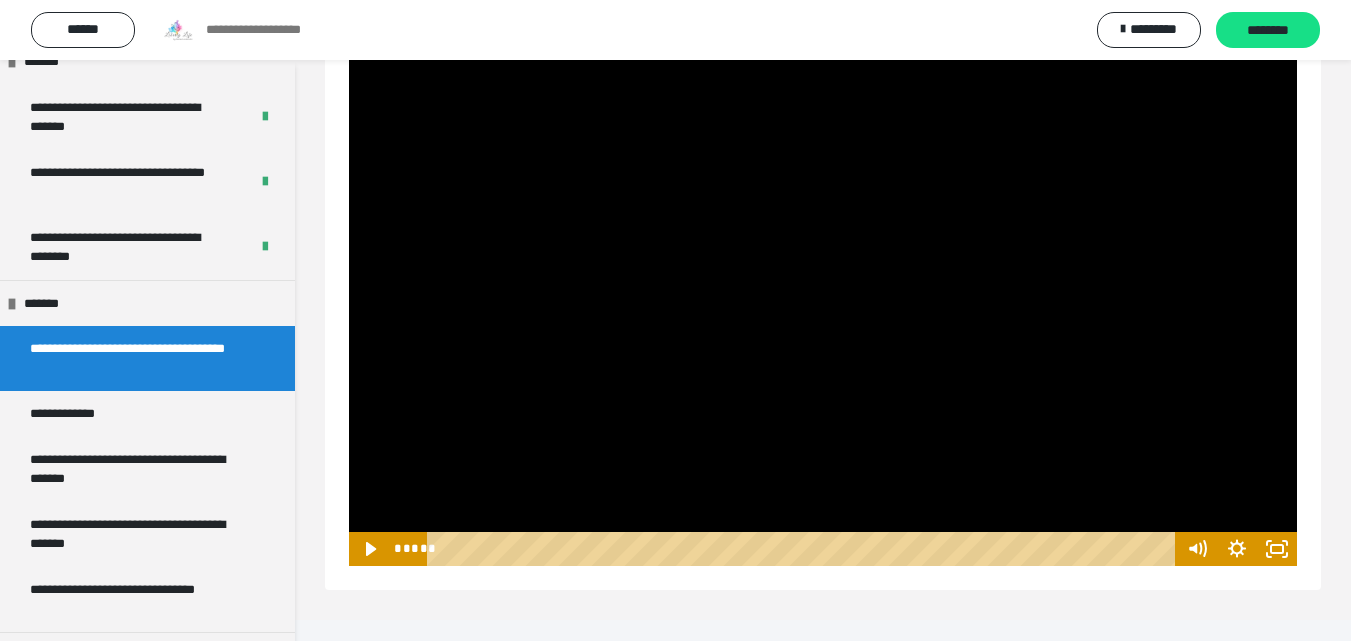 click at bounding box center (823, 299) 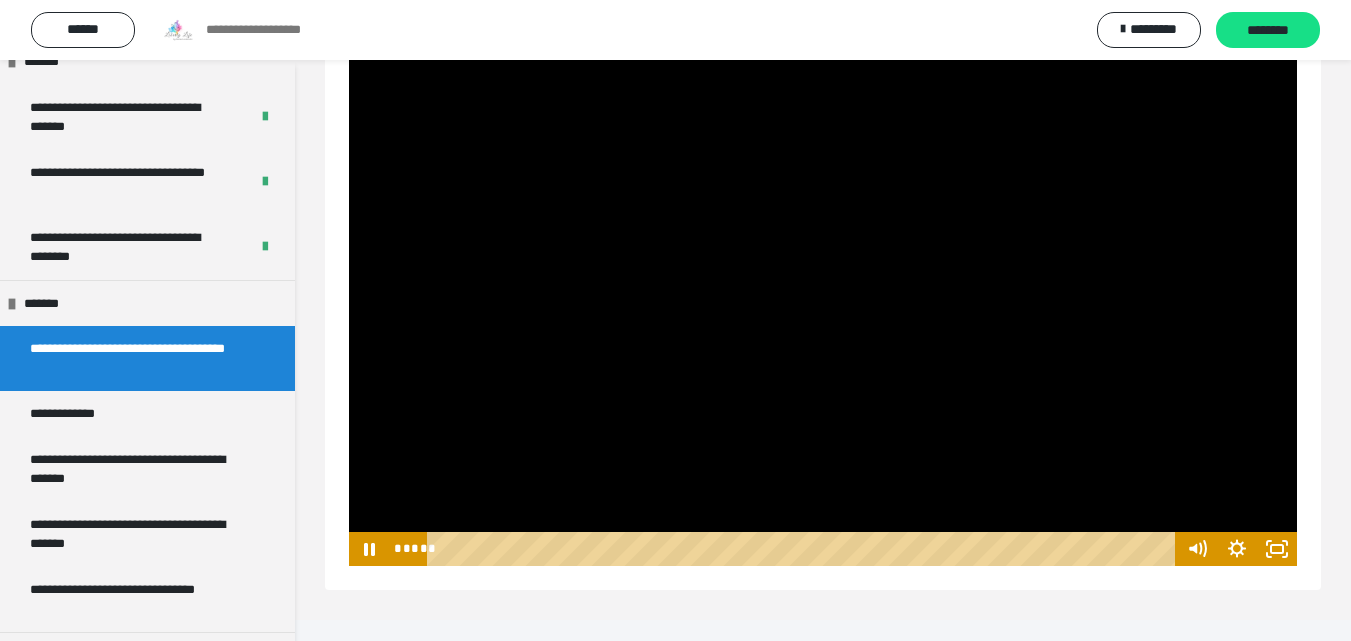 click at bounding box center (823, 299) 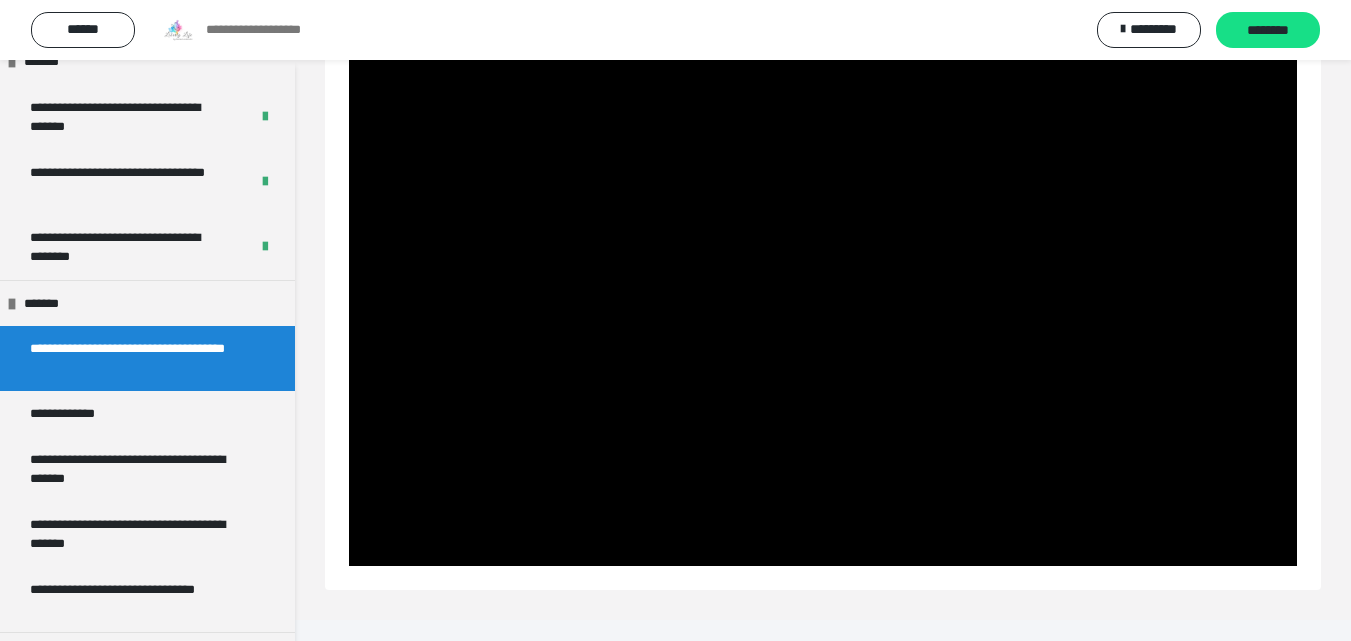 click at bounding box center (823, 299) 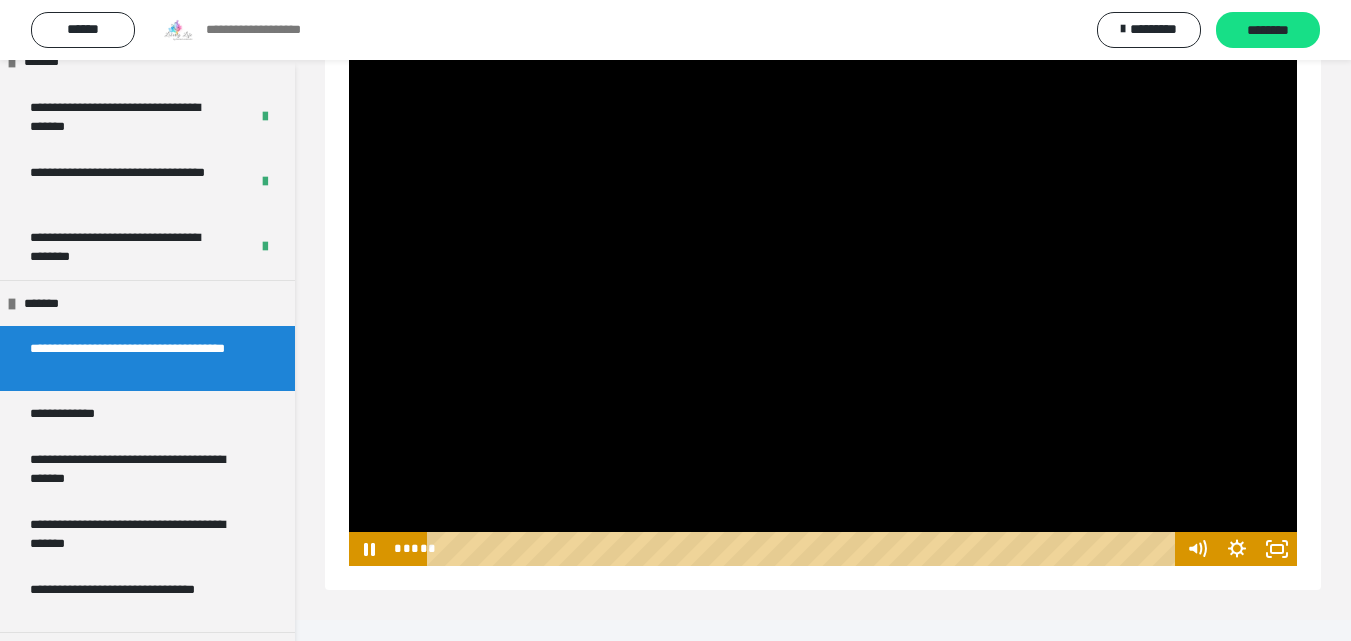 click at bounding box center [823, 299] 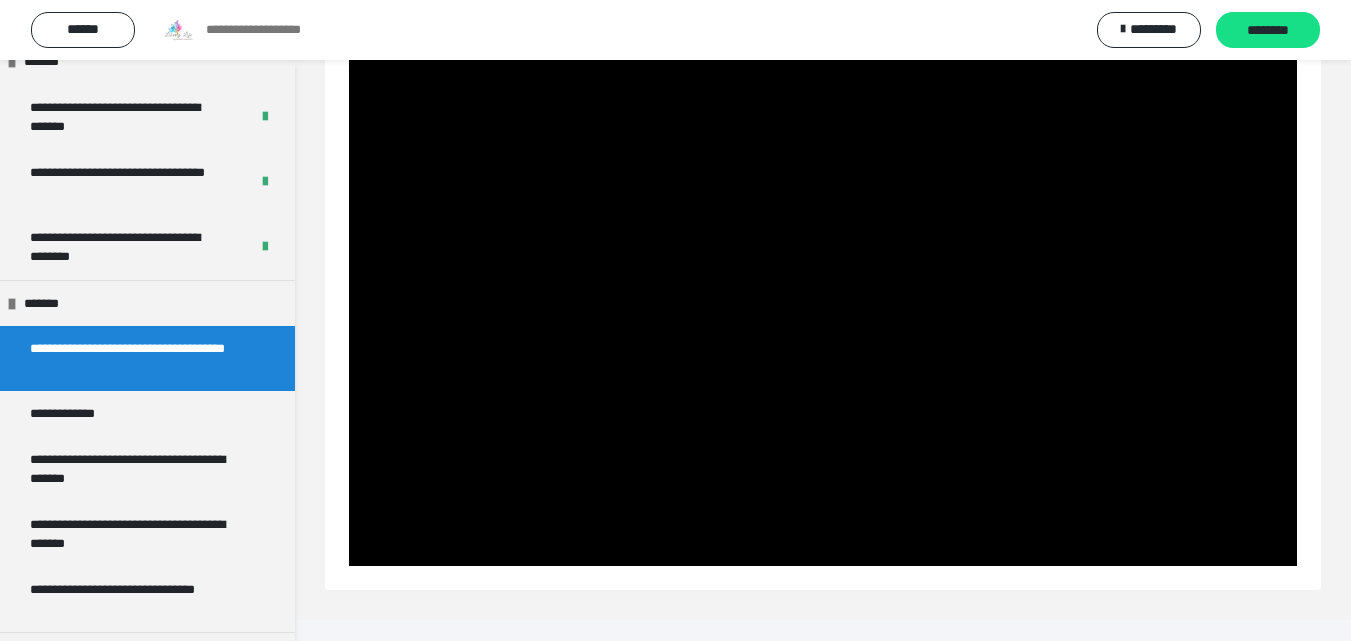 click at bounding box center (823, 299) 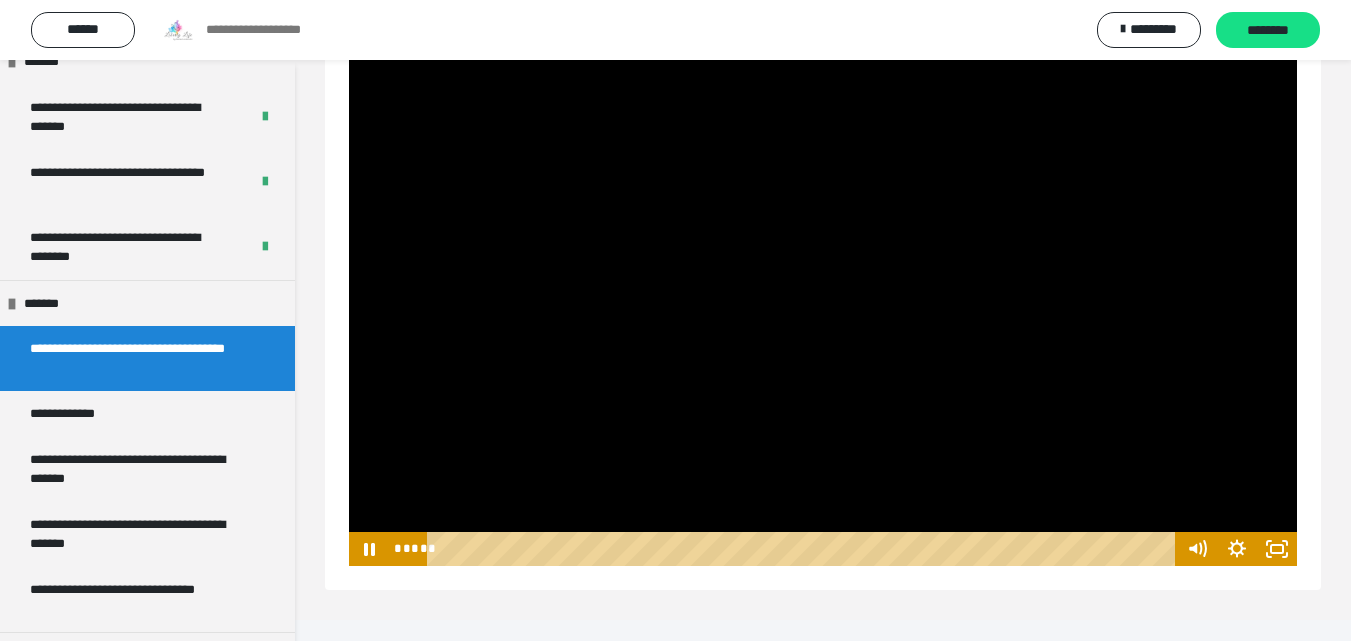 drag, startPoint x: 846, startPoint y: 206, endPoint x: 859, endPoint y: 209, distance: 13.341664 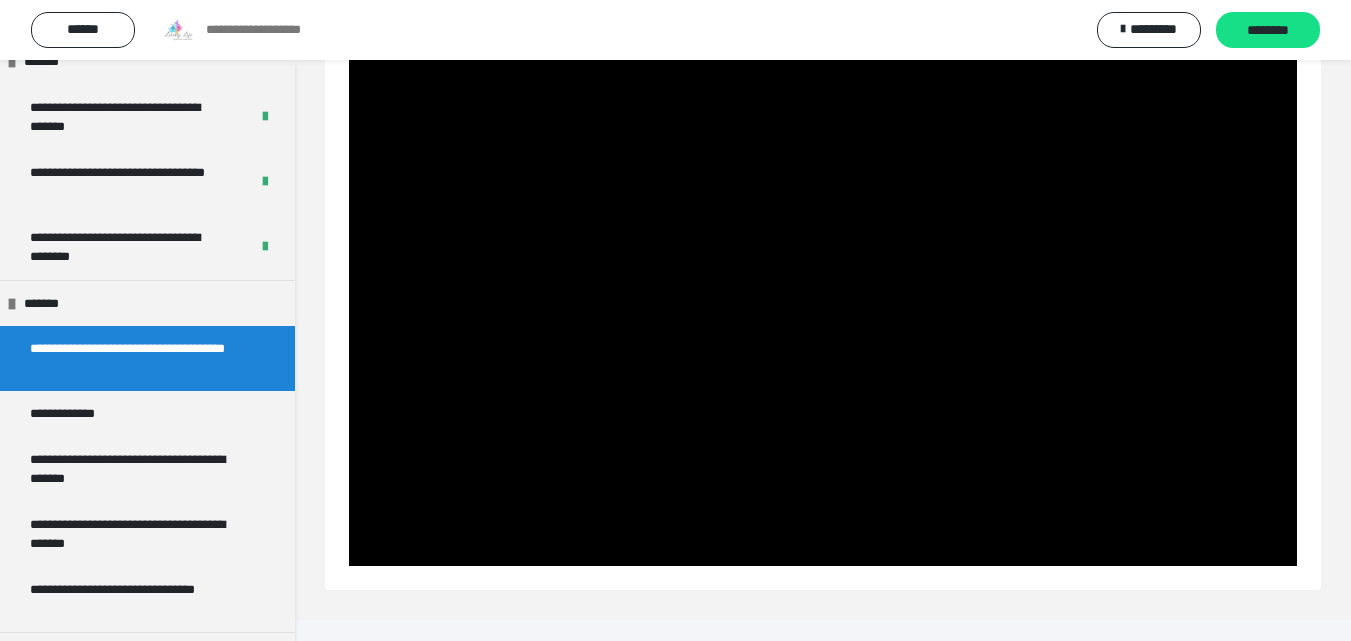 click at bounding box center [823, 299] 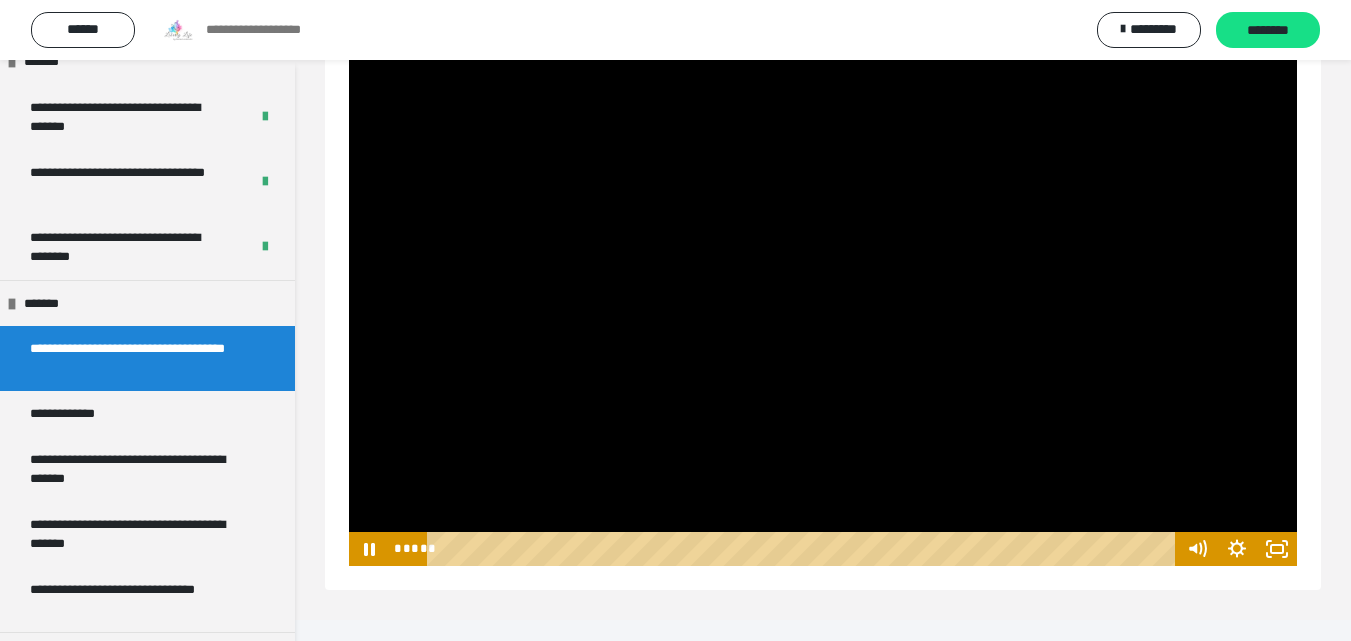 click at bounding box center (823, 299) 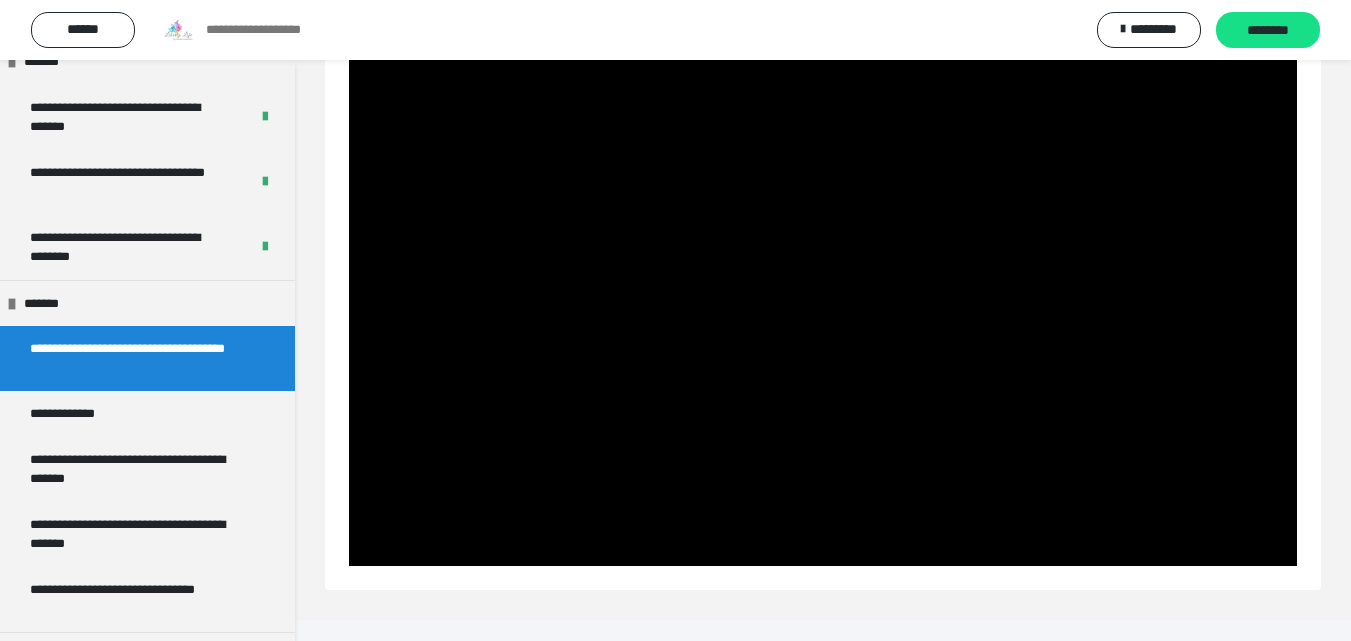 click at bounding box center [823, 299] 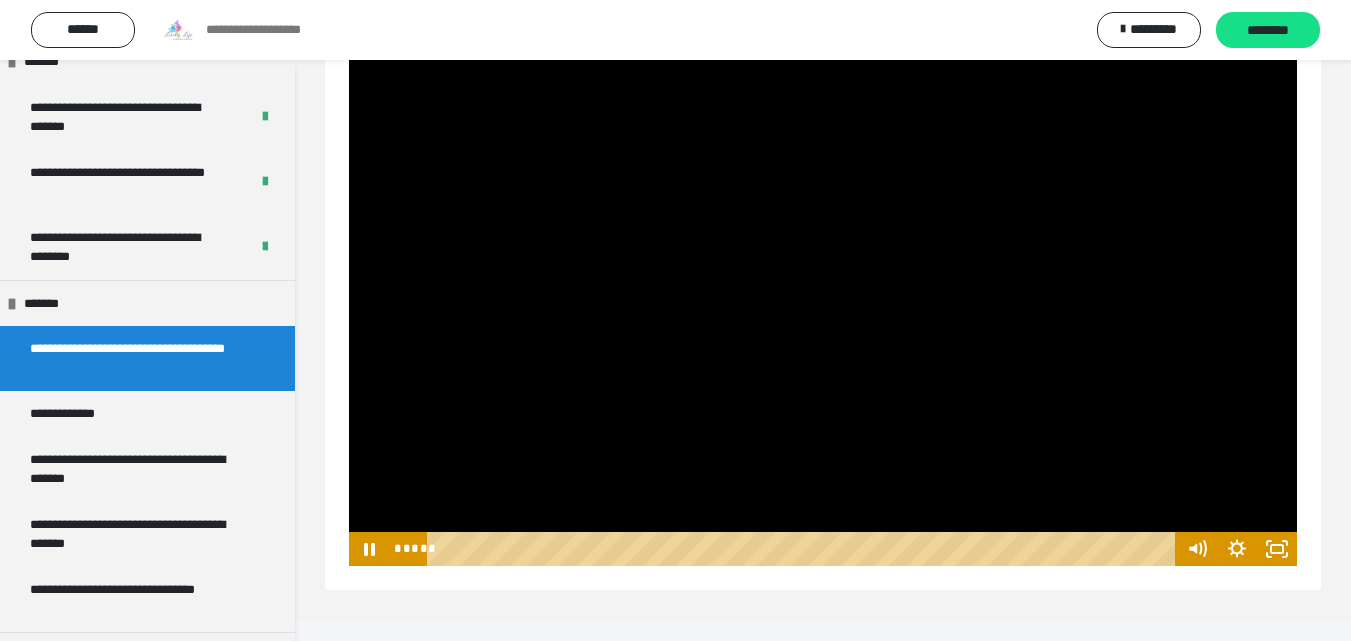 click at bounding box center [823, 299] 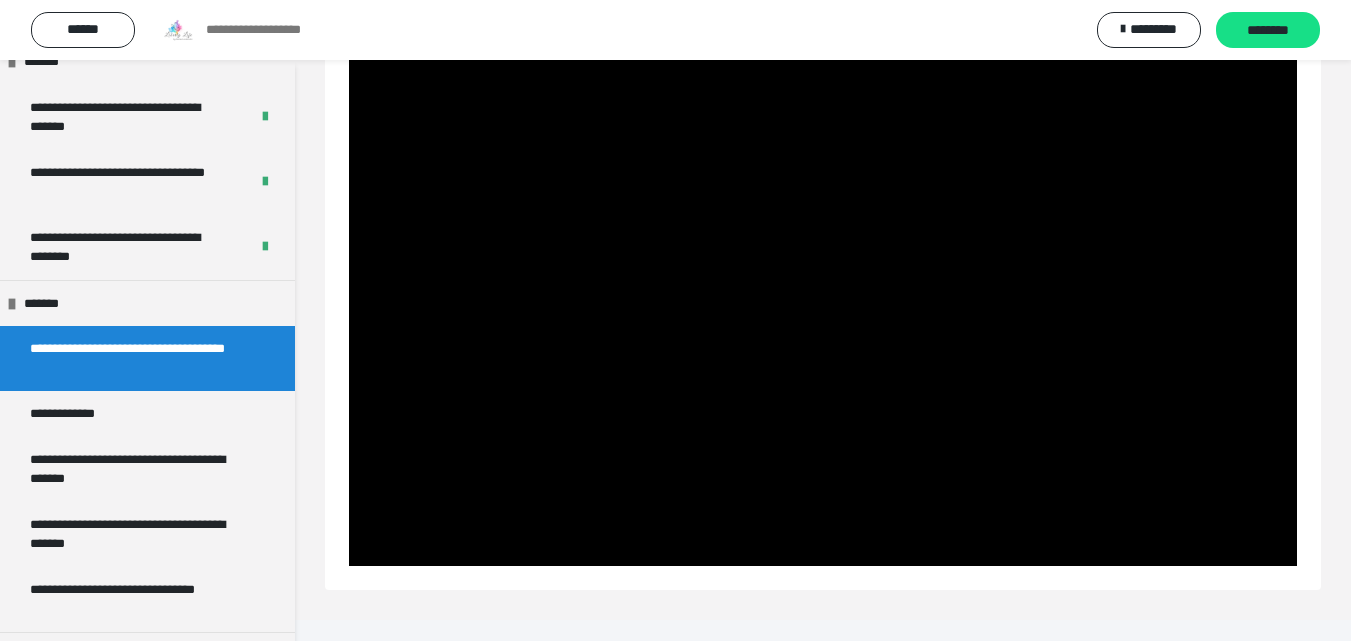 click at bounding box center [823, 299] 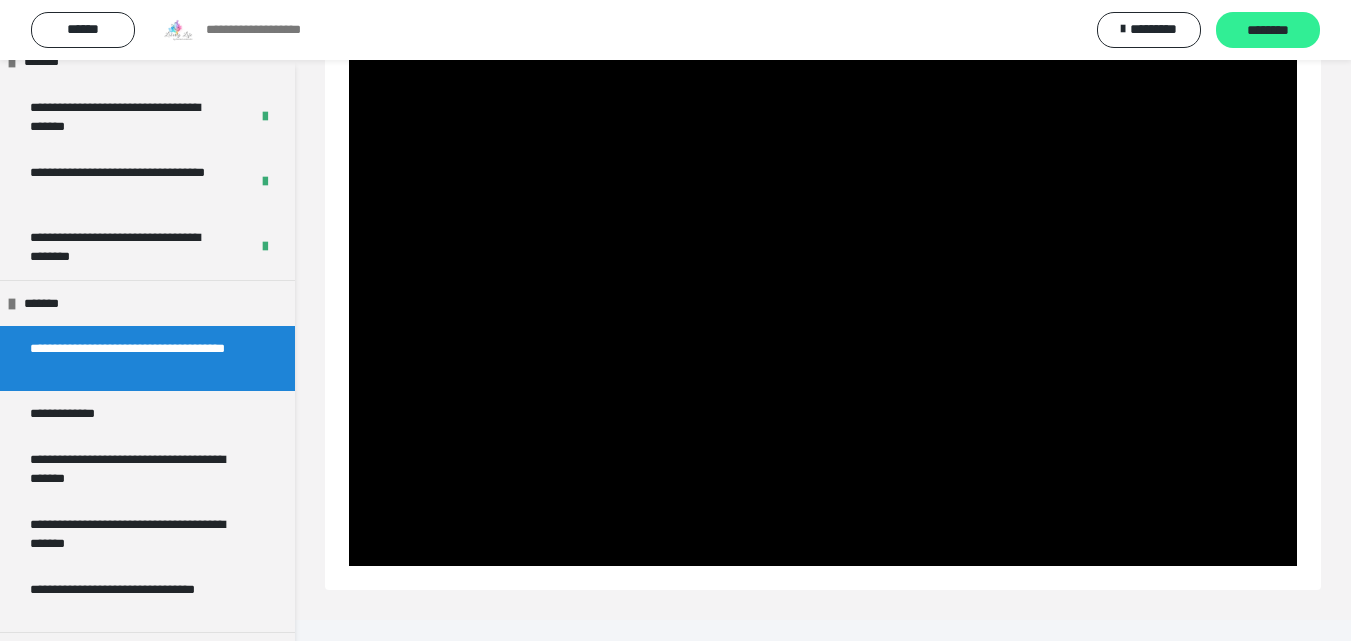 click on "********" at bounding box center (1268, 31) 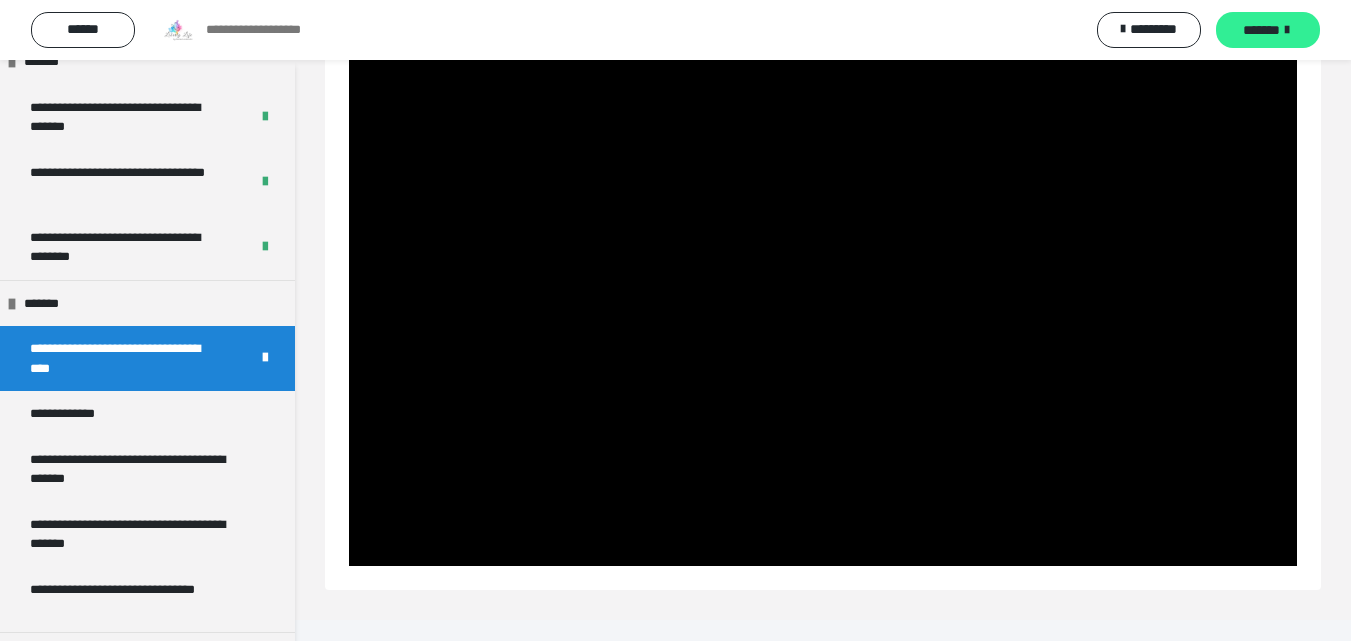 click on "*******" at bounding box center [1261, 30] 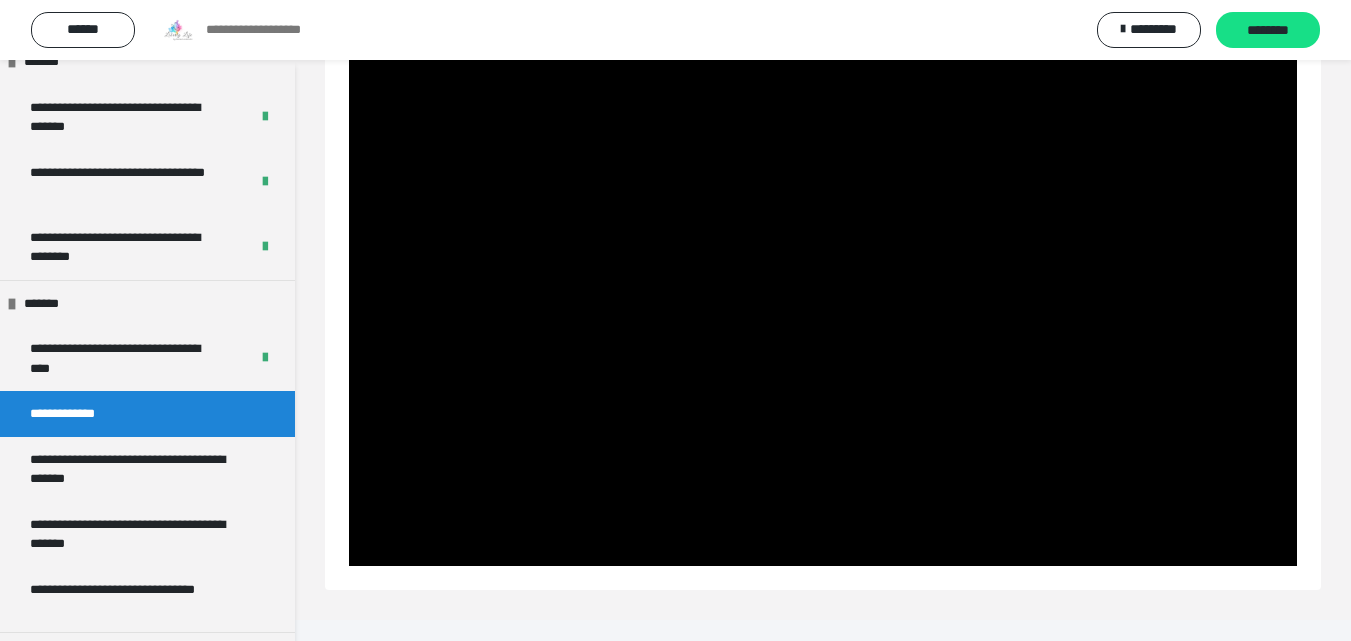 scroll, scrollTop: 60, scrollLeft: 0, axis: vertical 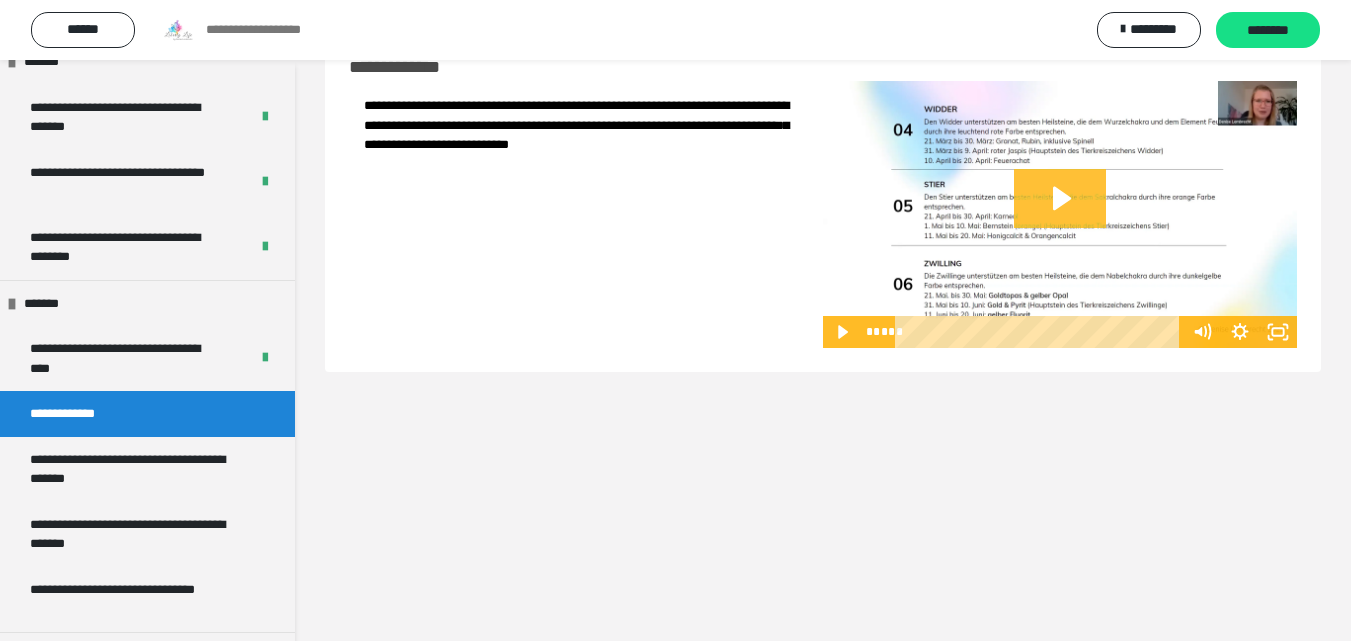 click 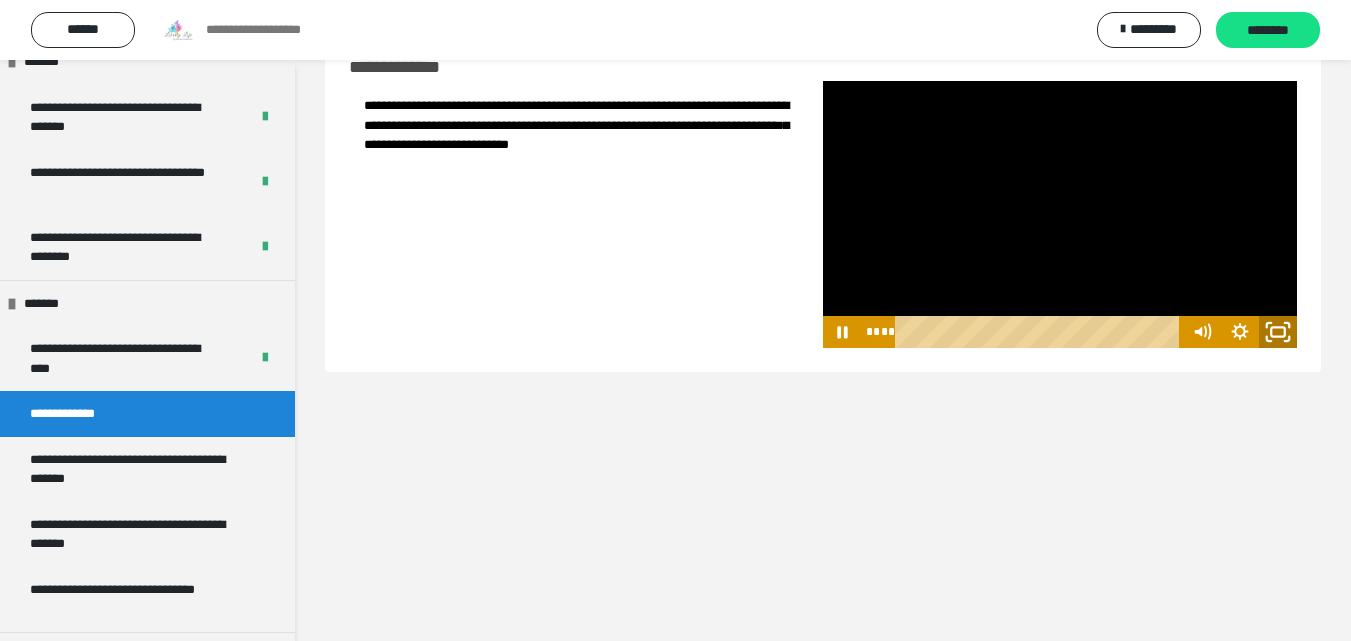 click 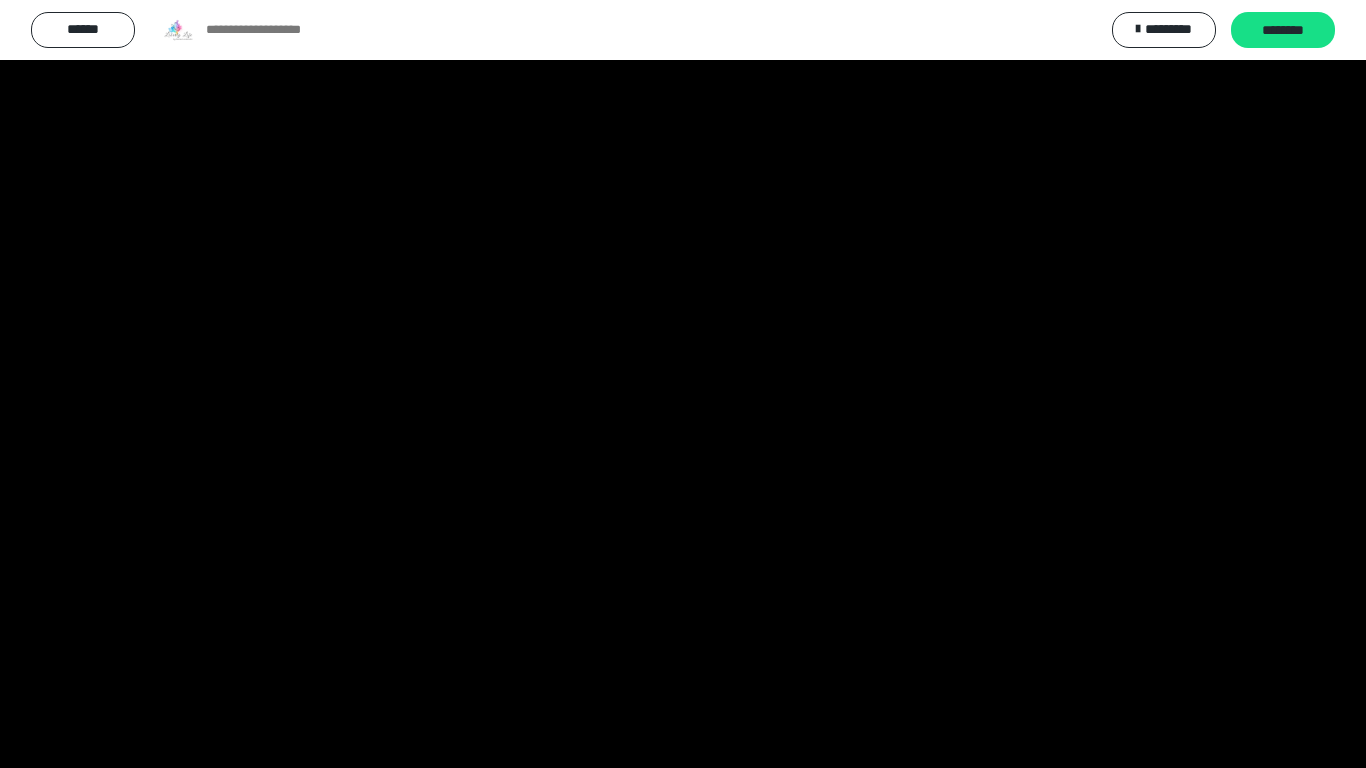 click at bounding box center (683, 384) 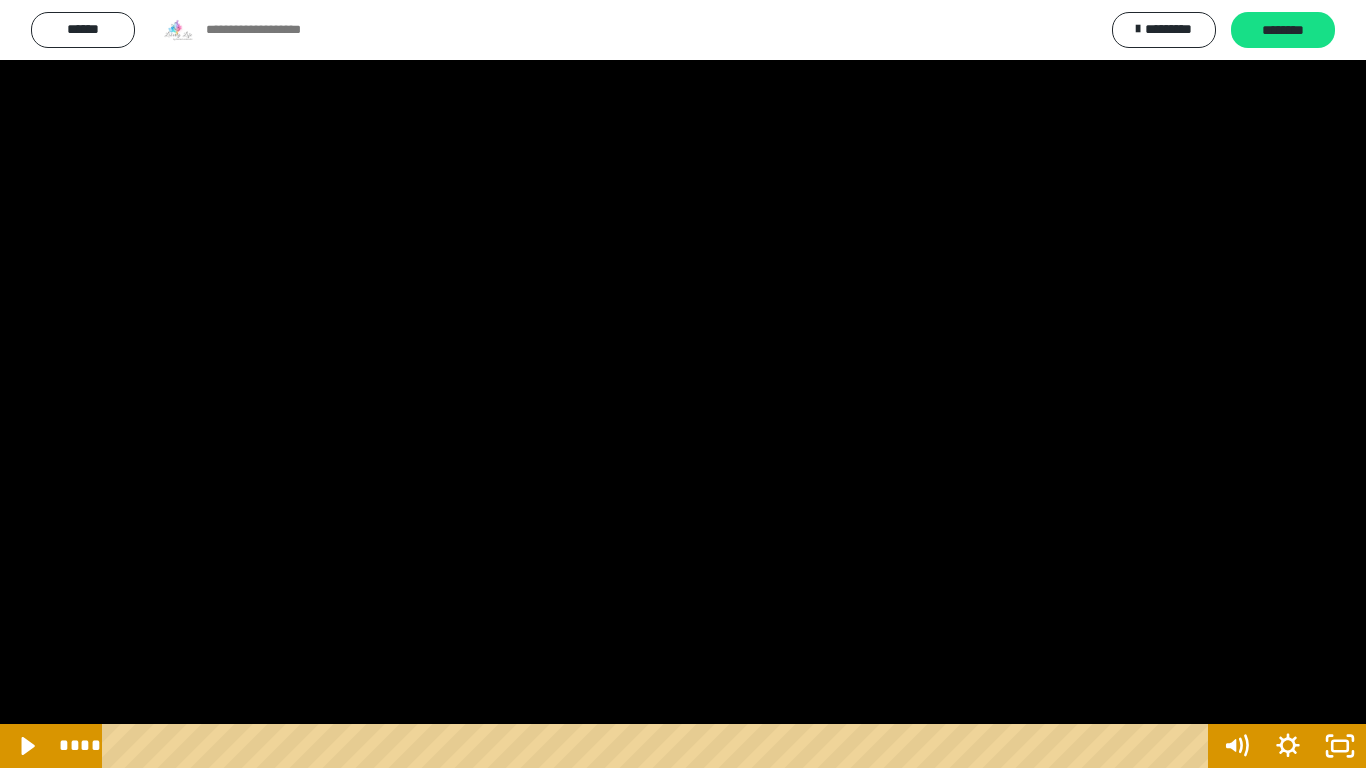 click at bounding box center (683, 384) 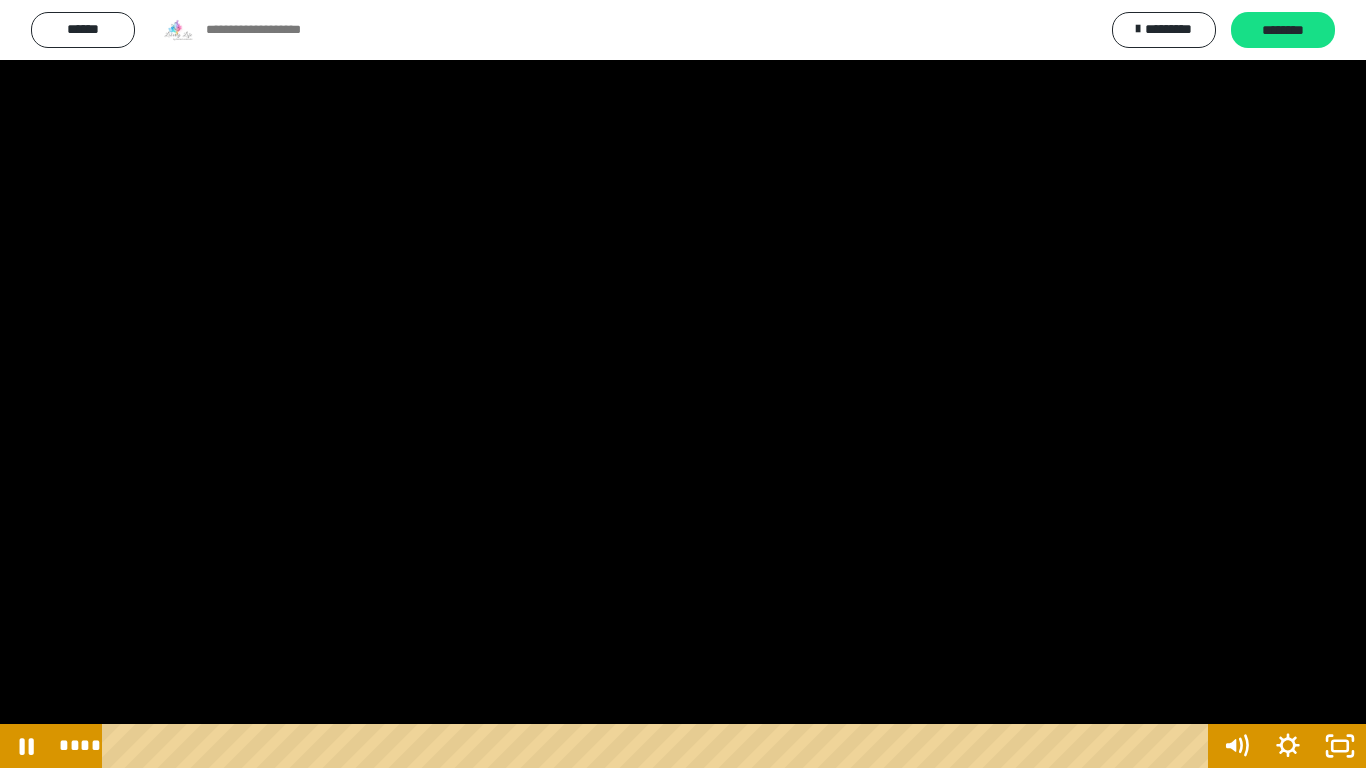 click at bounding box center (683, 384) 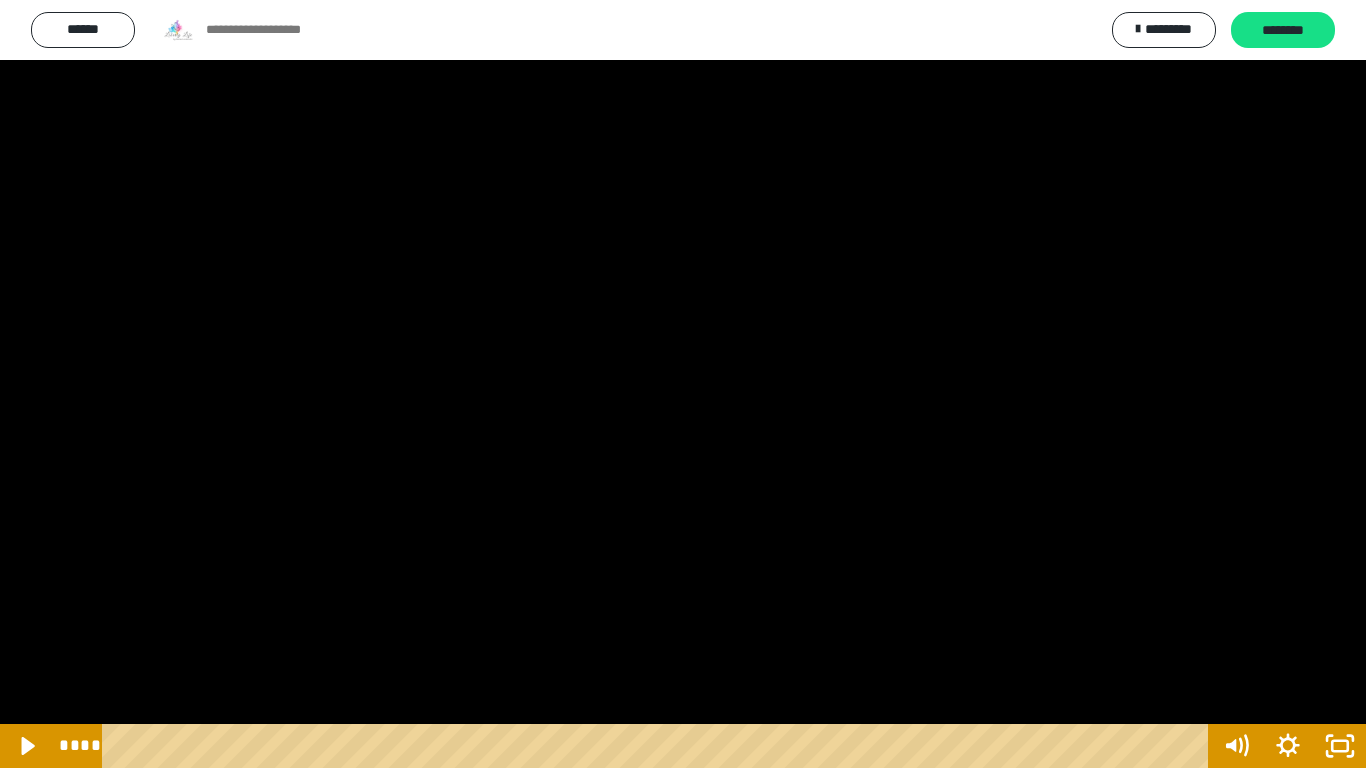 click at bounding box center (683, 384) 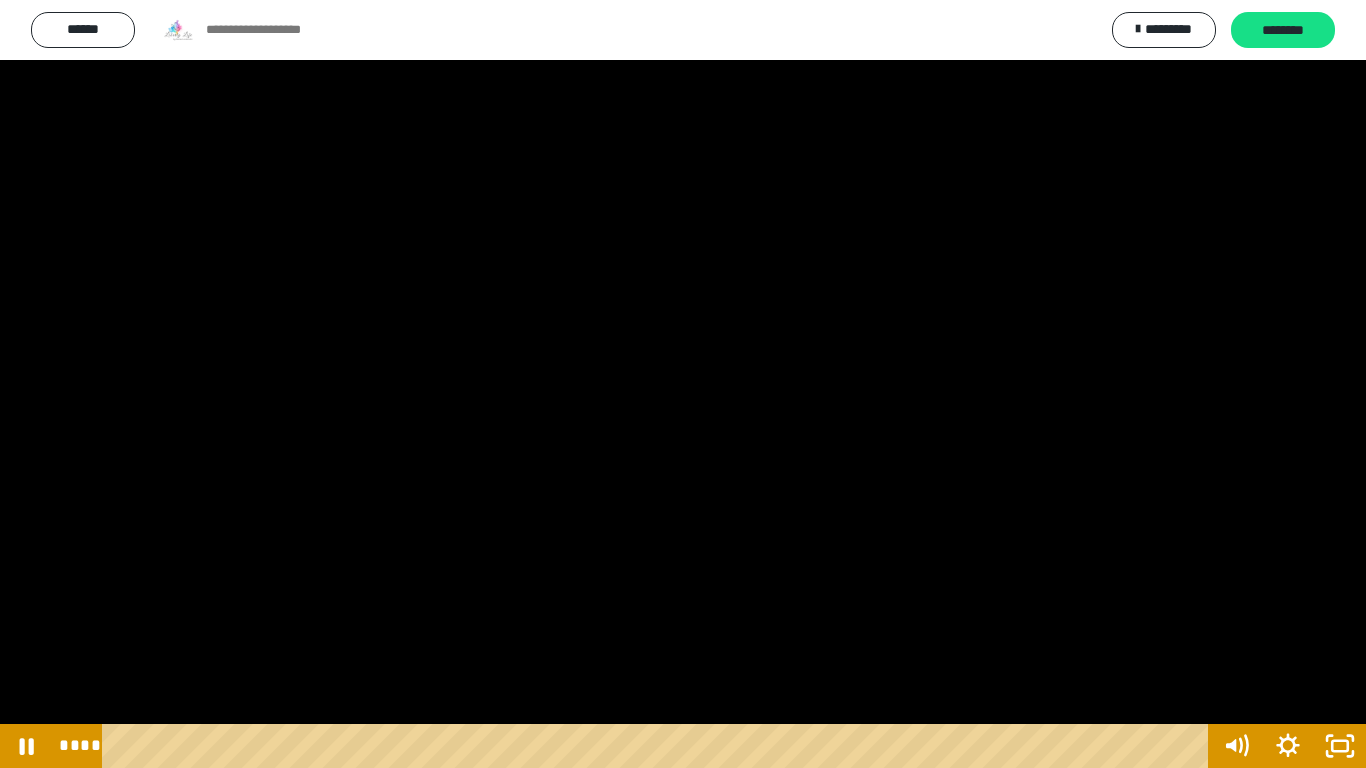 click at bounding box center (683, 384) 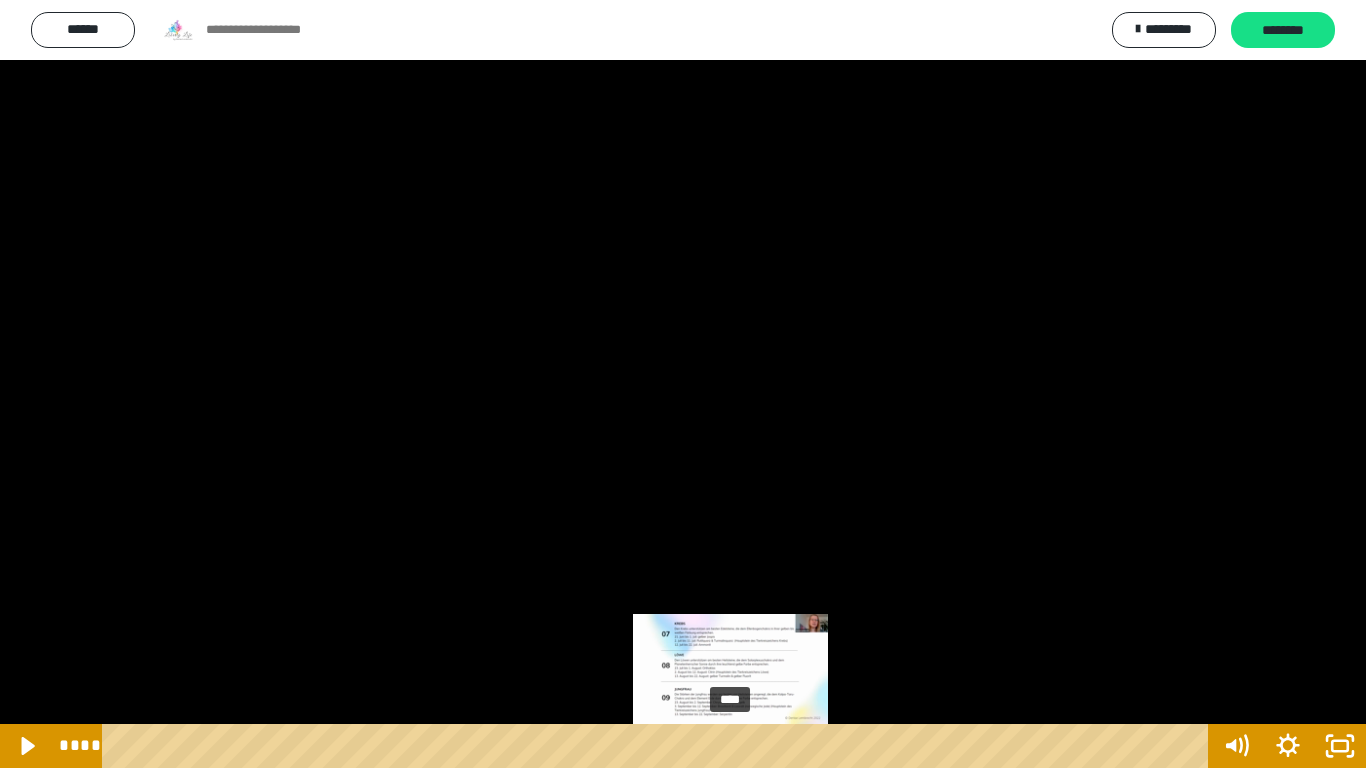 click on "****" at bounding box center (659, 746) 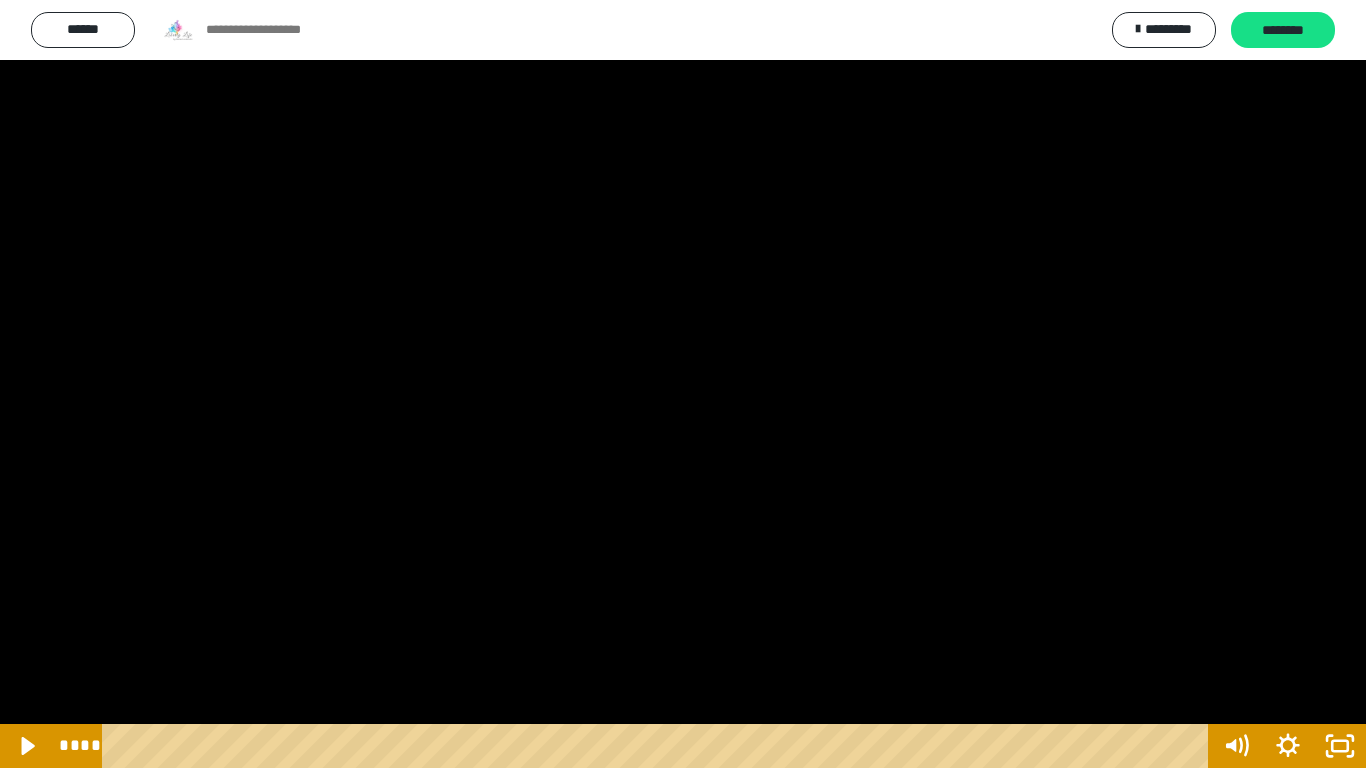 click at bounding box center [683, 384] 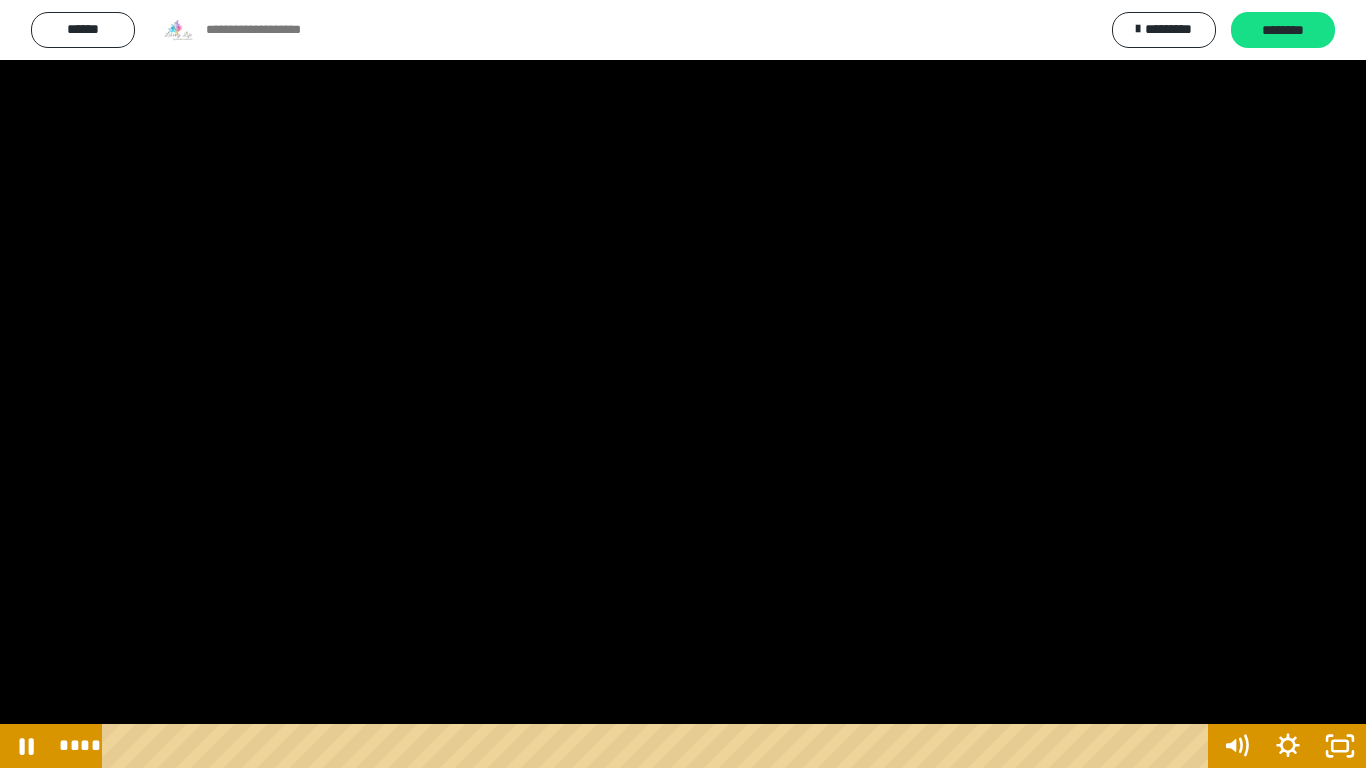 click at bounding box center [683, 384] 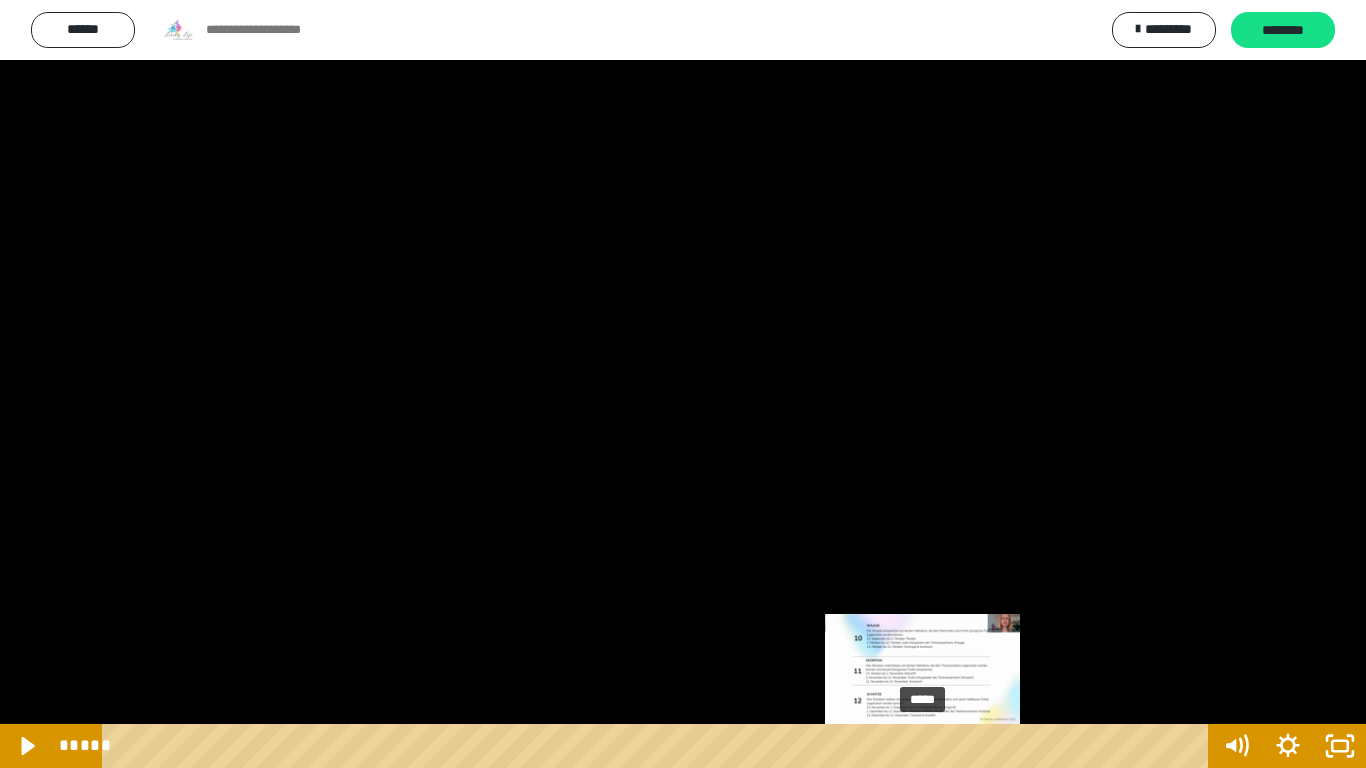 drag, startPoint x: 737, startPoint y: 742, endPoint x: 924, endPoint y: 741, distance: 187.00267 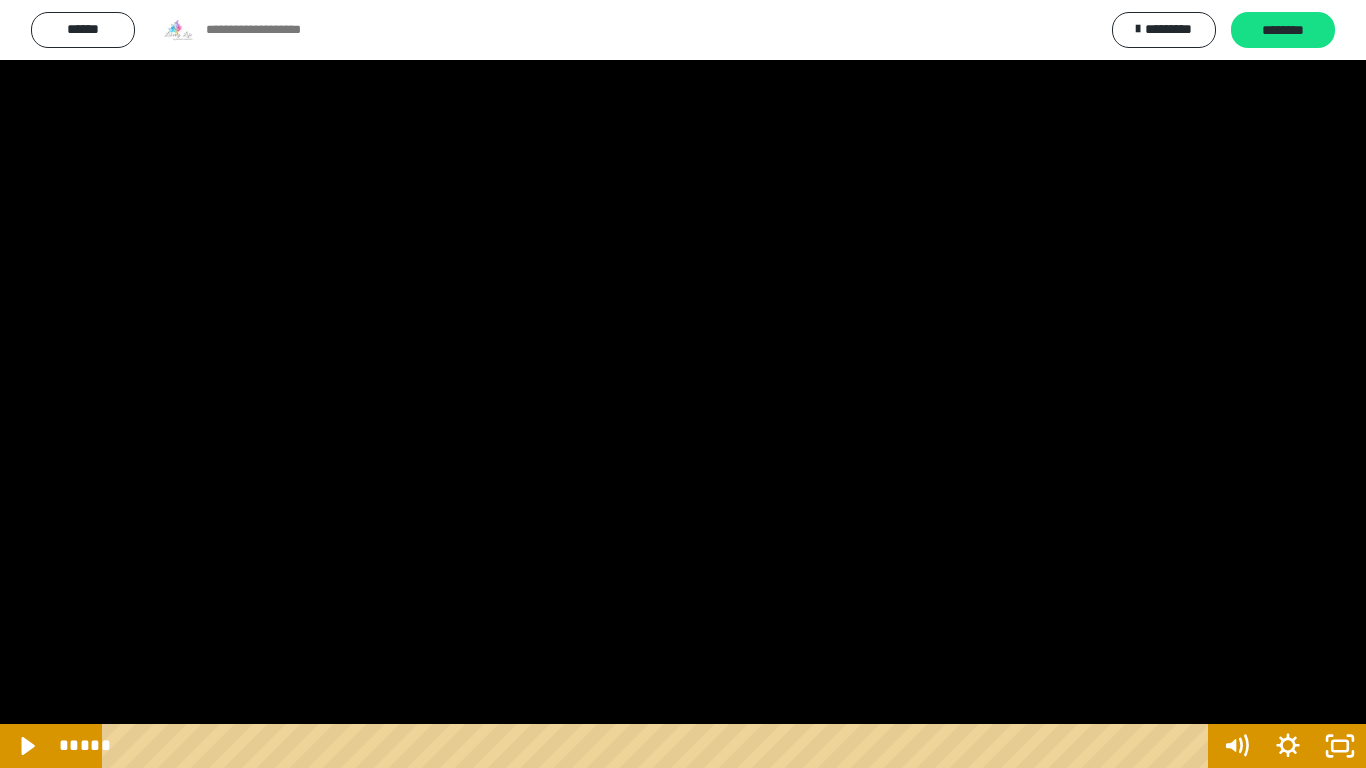 click at bounding box center [683, 384] 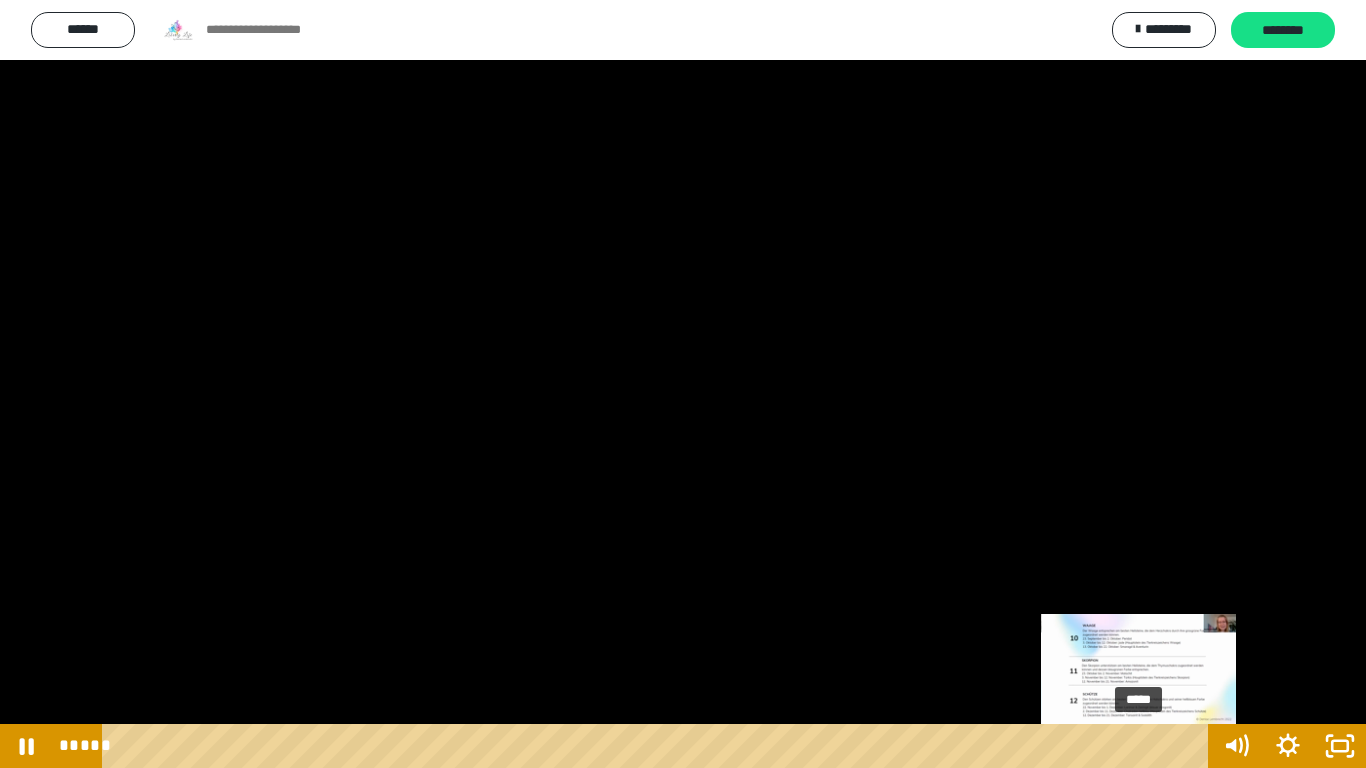 click on "*****" at bounding box center (659, 746) 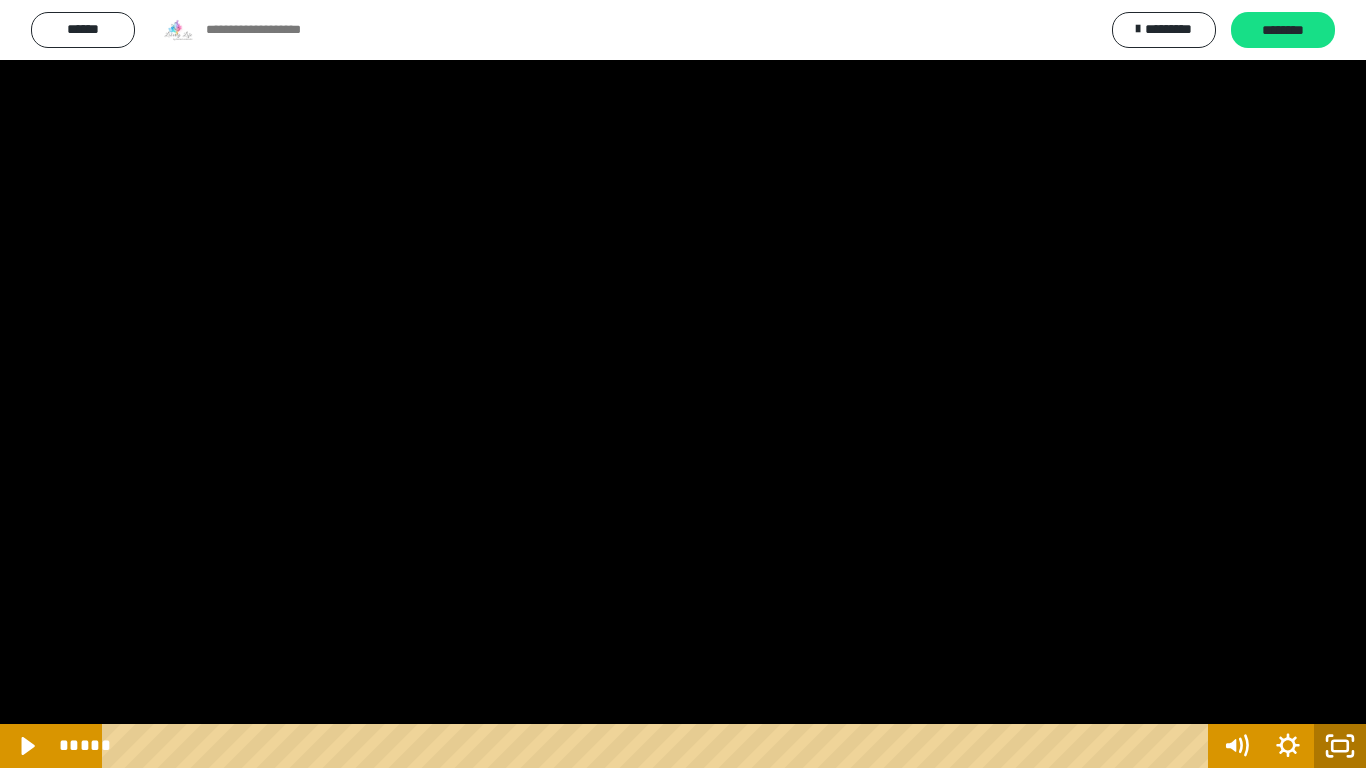 click 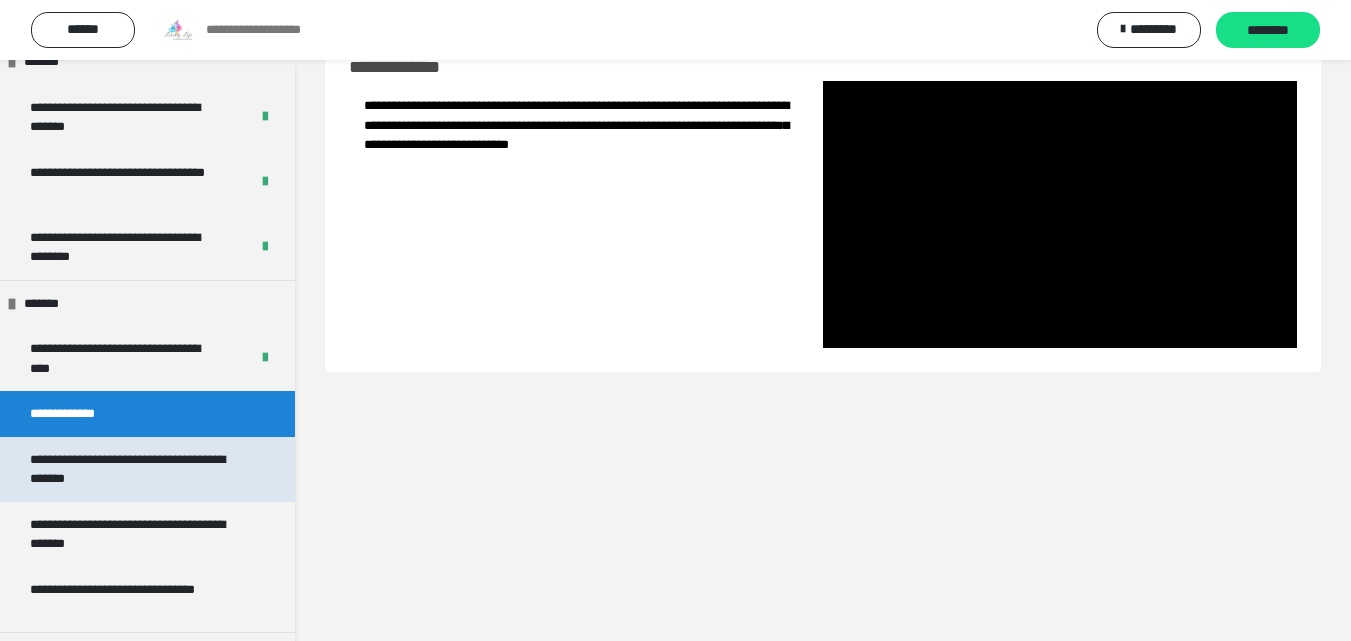 click on "**********" at bounding box center [132, 469] 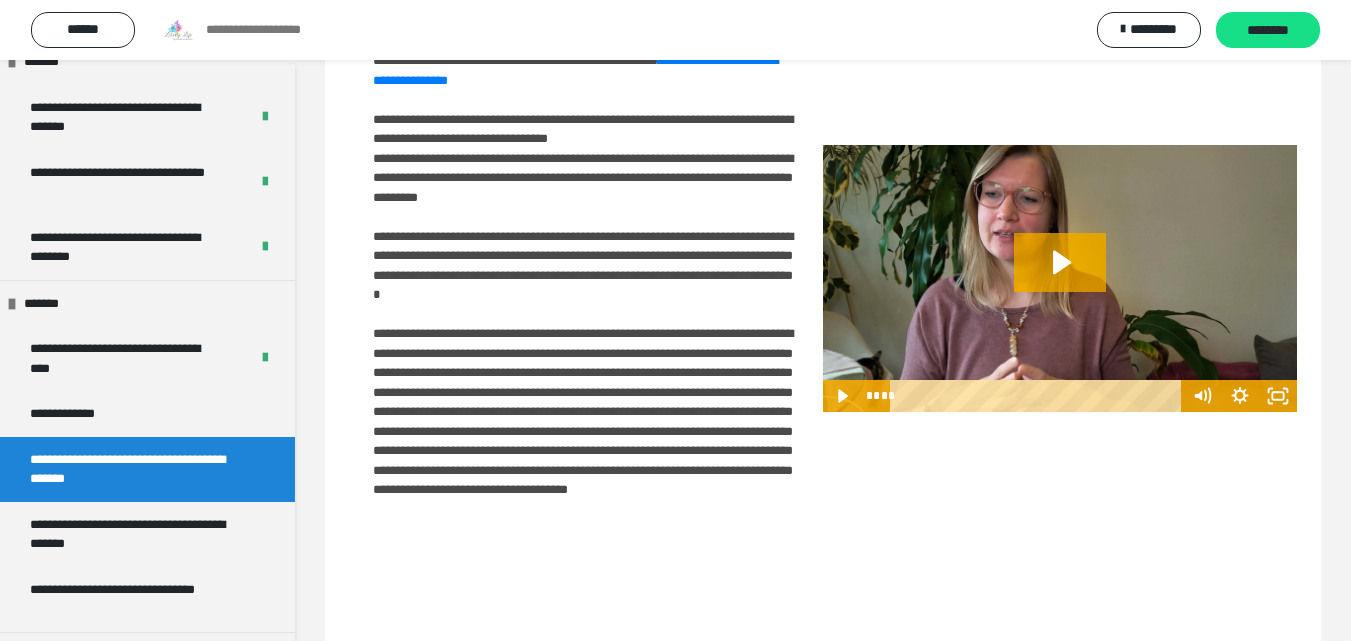 scroll, scrollTop: 250, scrollLeft: 0, axis: vertical 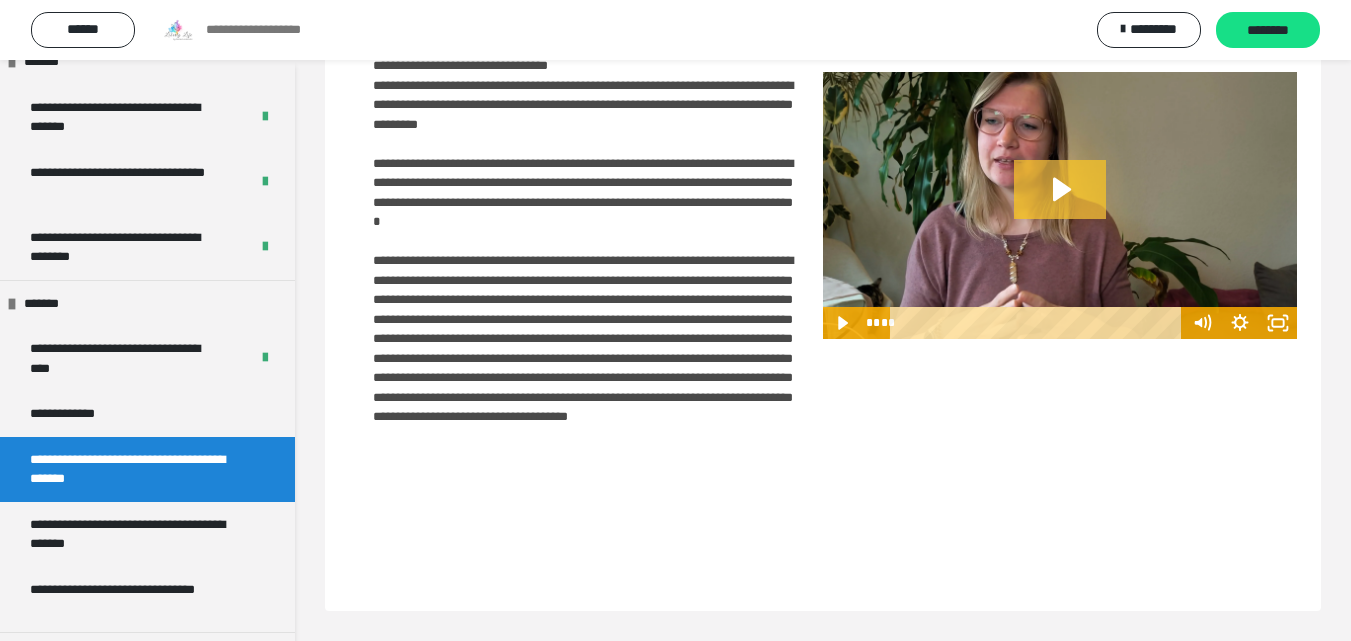 click 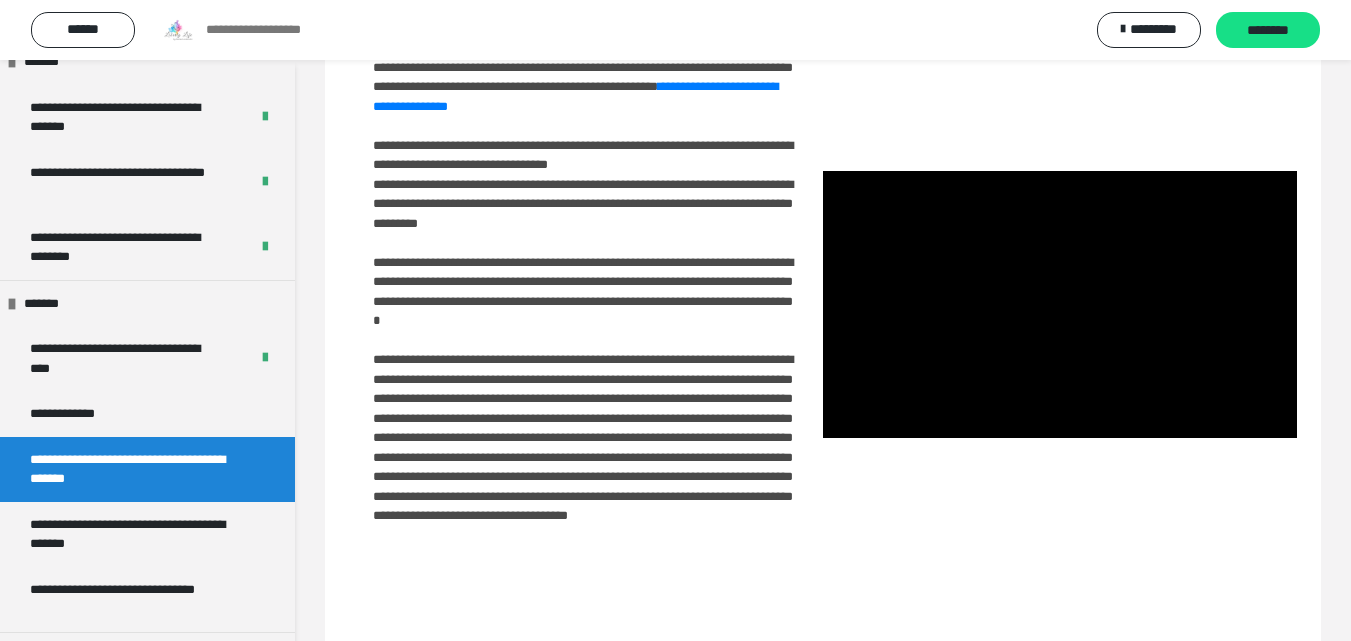 scroll, scrollTop: 217, scrollLeft: 0, axis: vertical 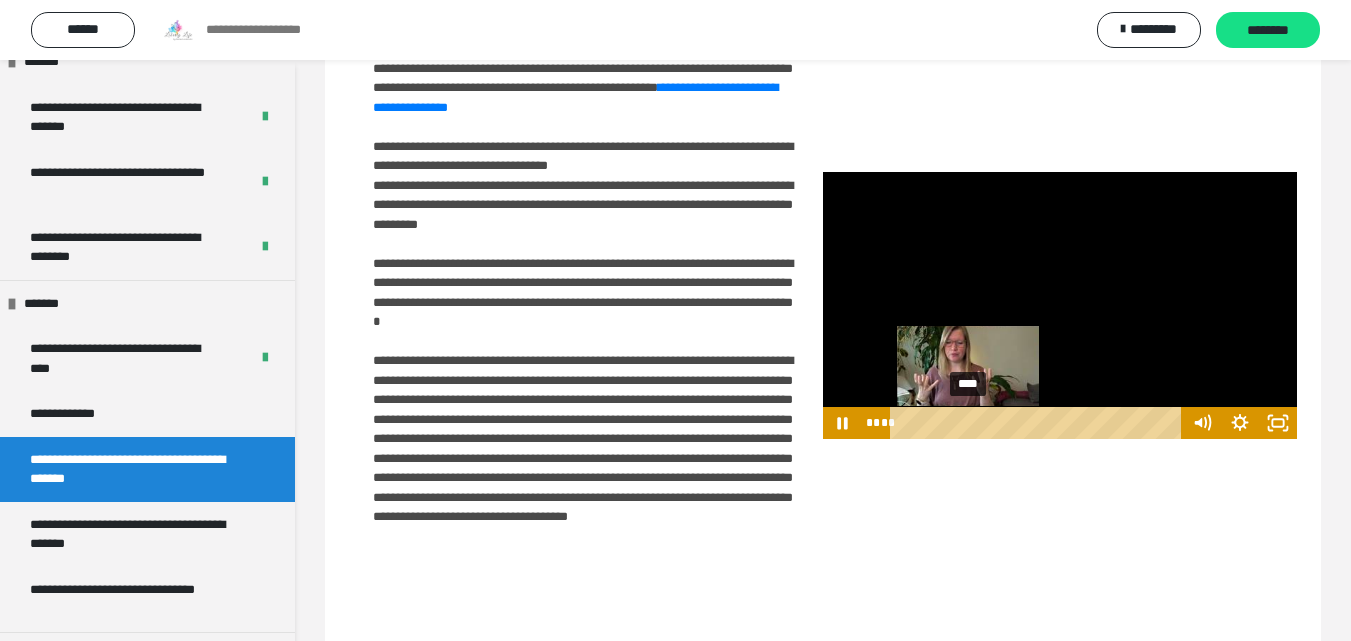 click on "****" at bounding box center (1038, 423) 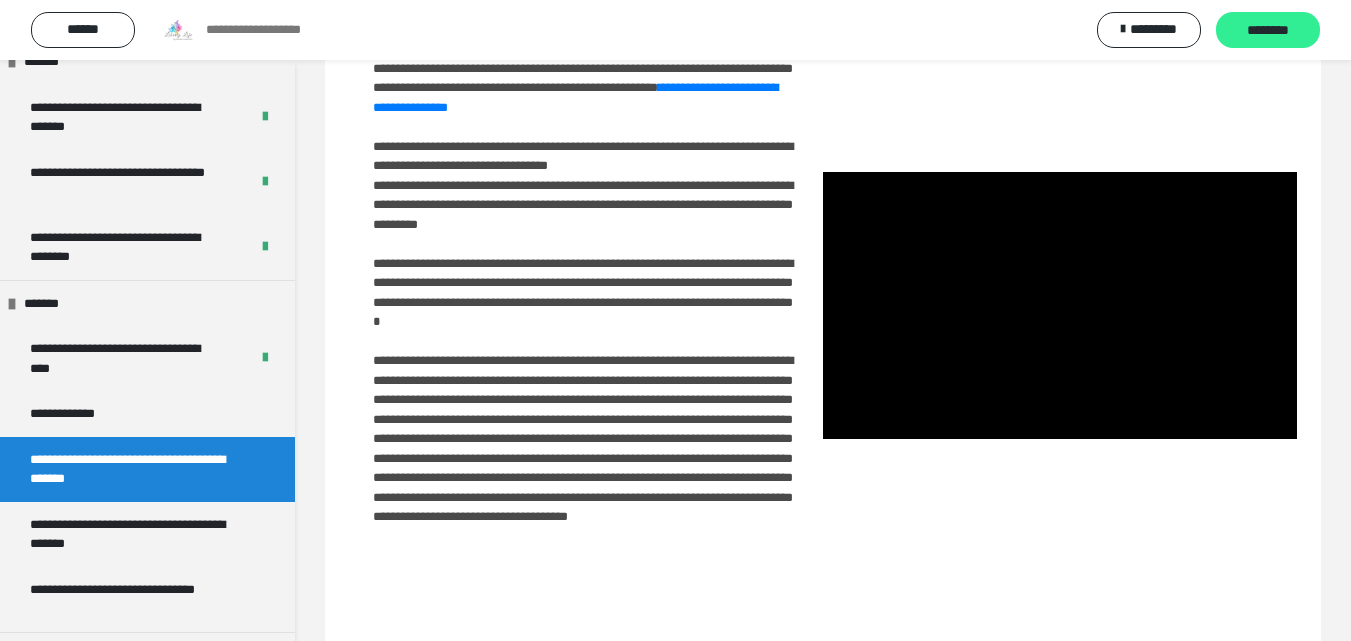 click on "********" at bounding box center (1268, 31) 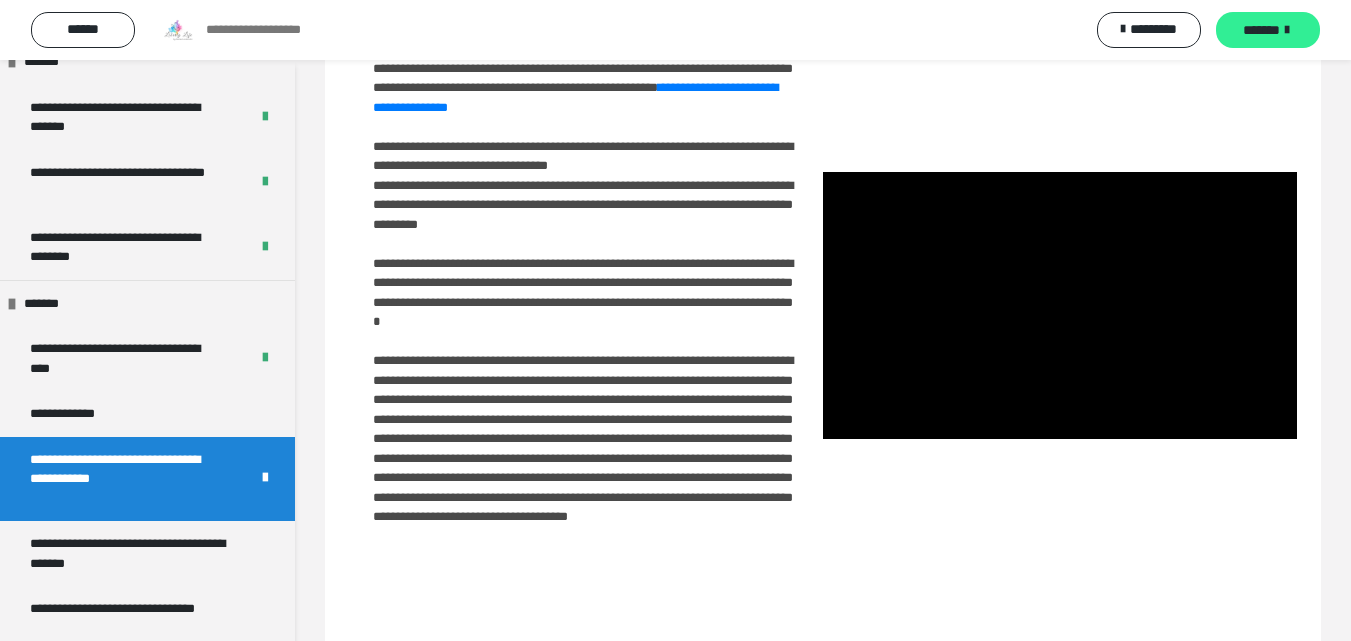 click on "*******" at bounding box center [1268, 30] 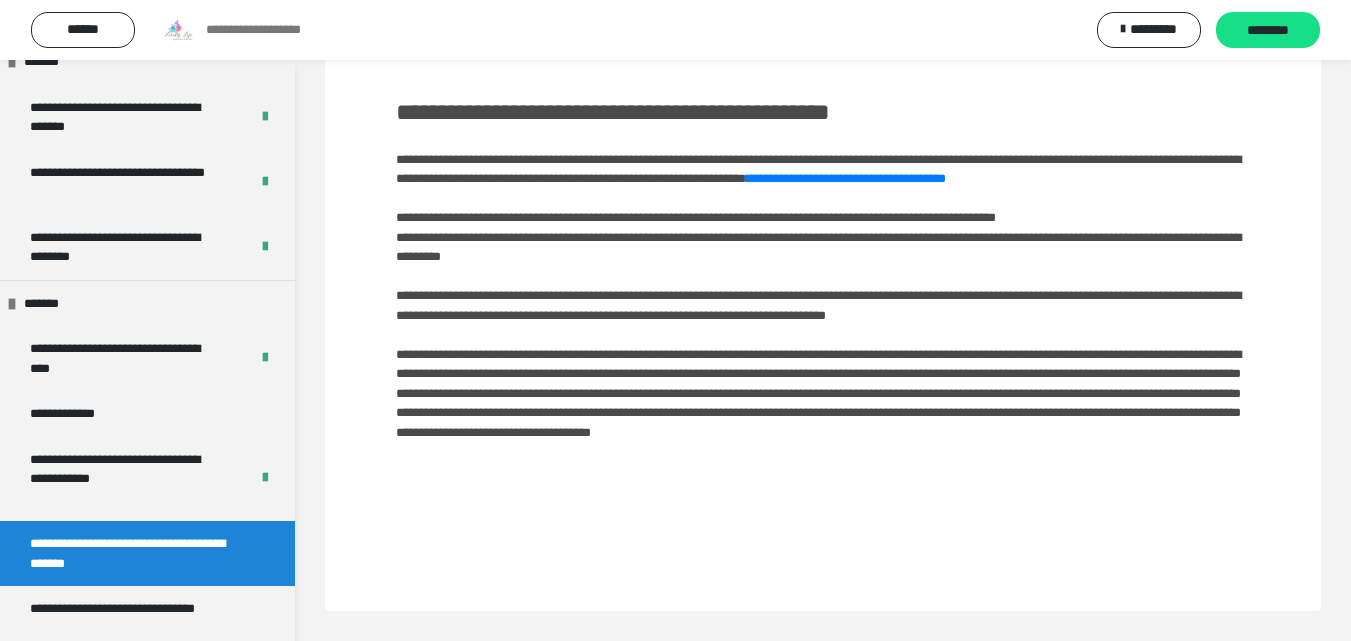 scroll, scrollTop: 94, scrollLeft: 0, axis: vertical 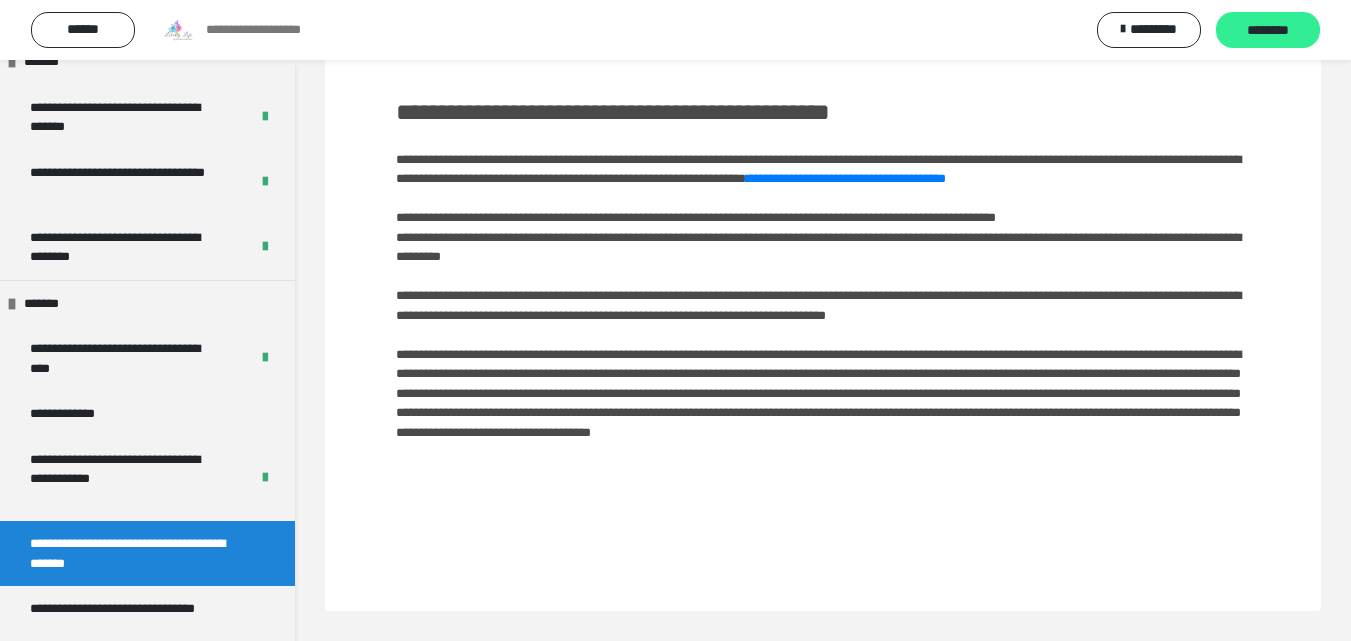 click on "********" at bounding box center (1268, 31) 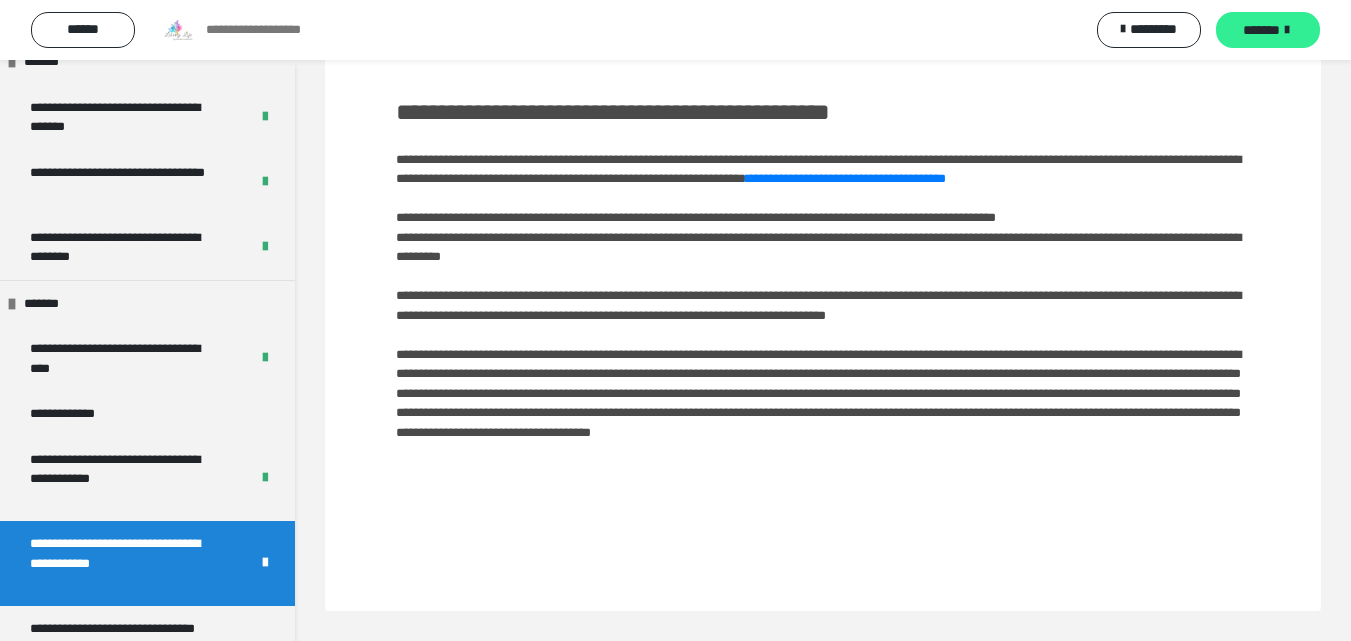 click on "*******" at bounding box center [1261, 30] 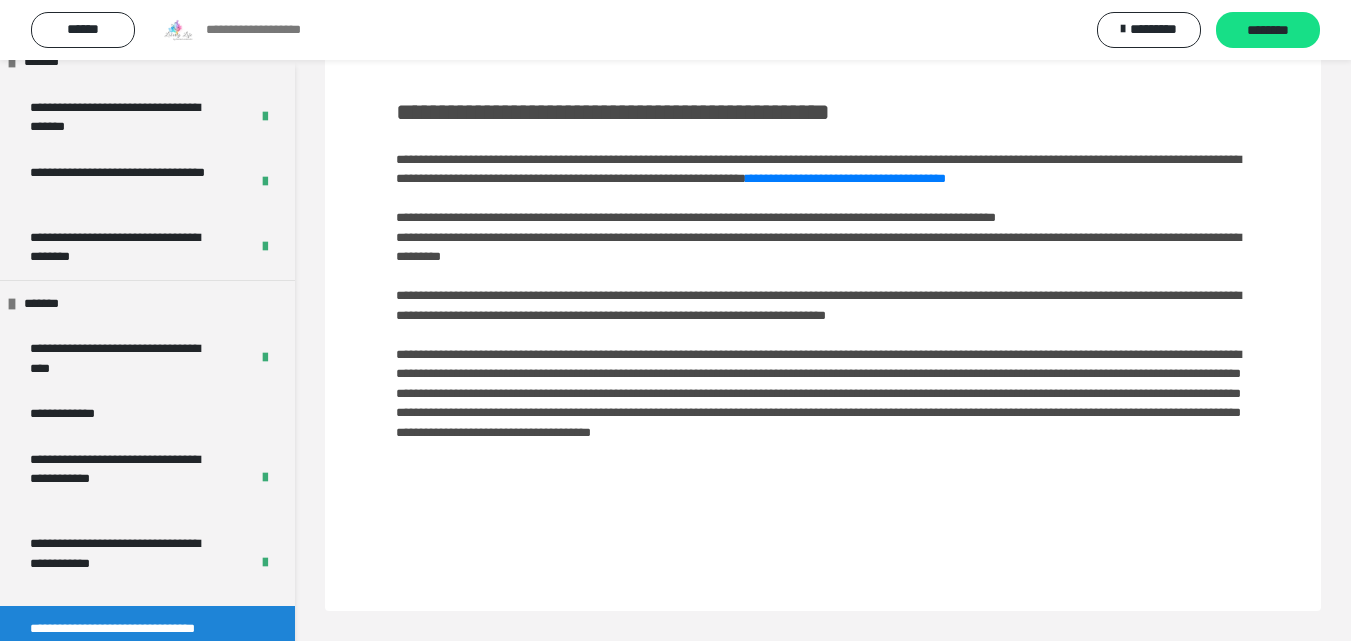 scroll, scrollTop: 60, scrollLeft: 0, axis: vertical 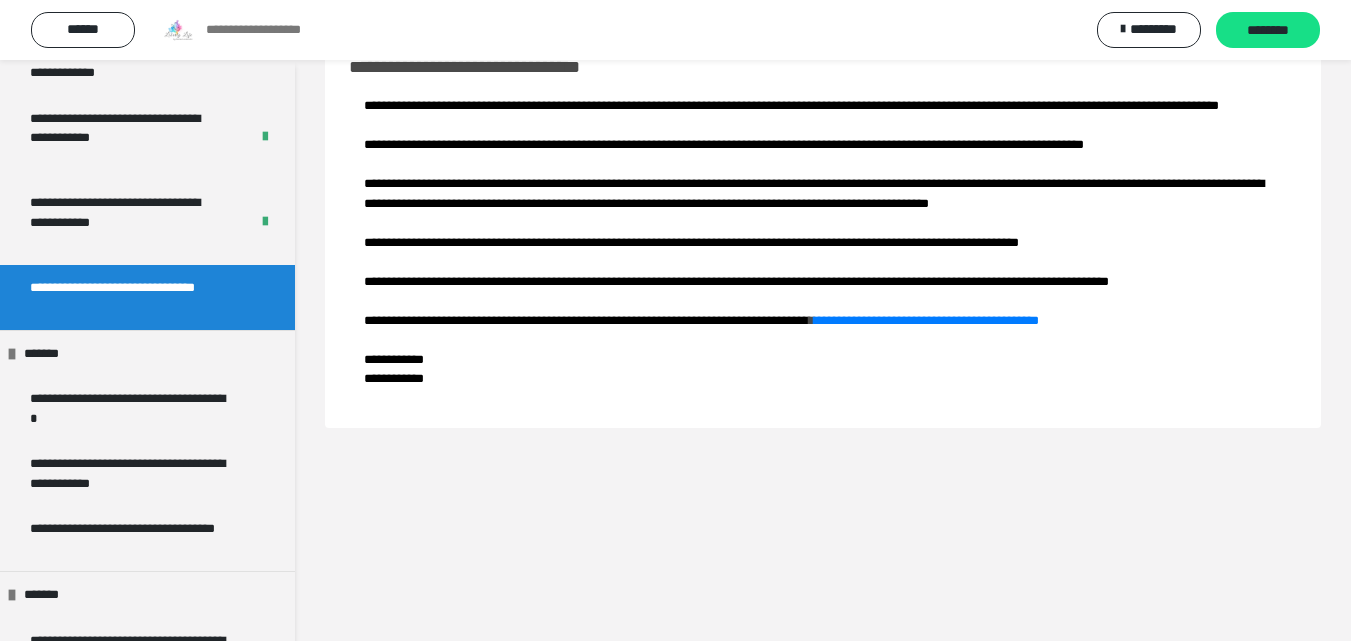 click on "**********" at bounding box center (823, 320) 